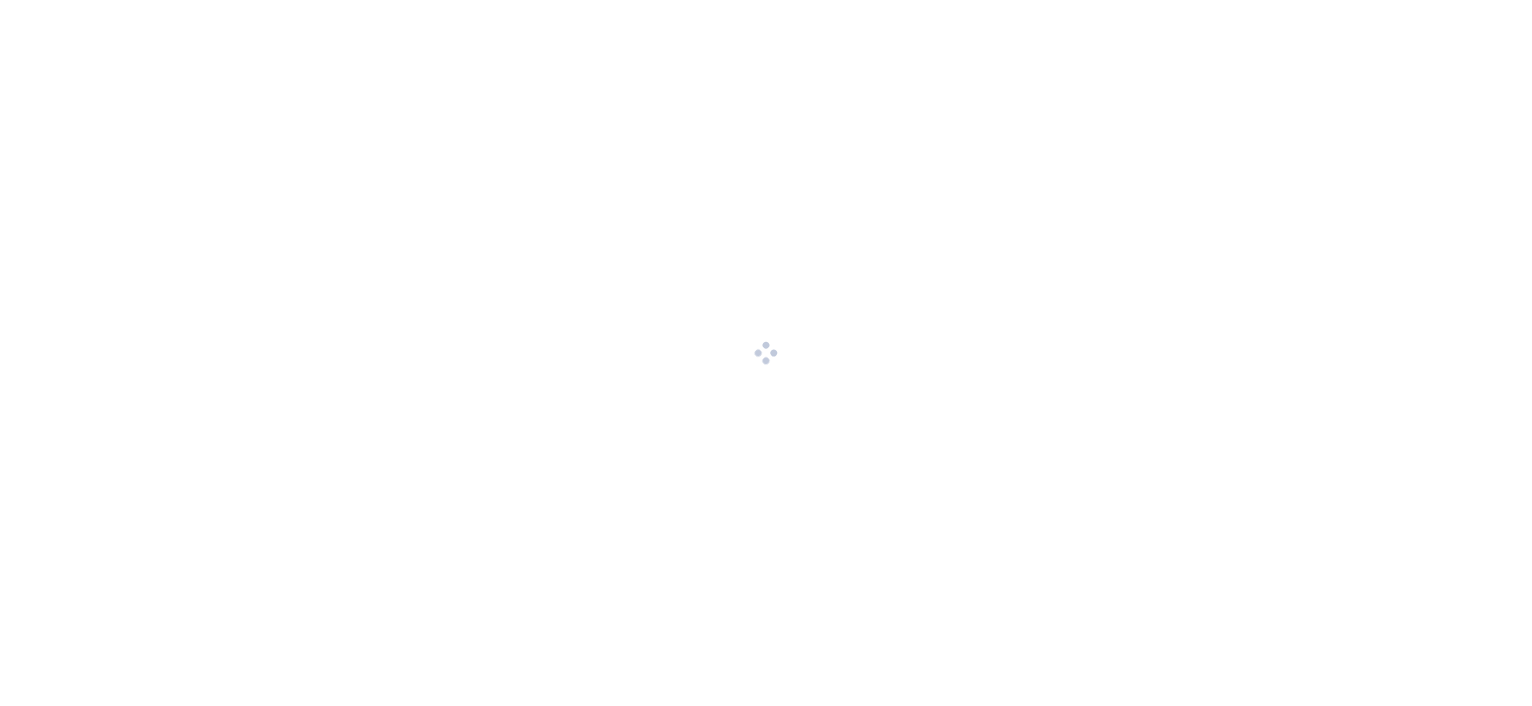 scroll, scrollTop: 0, scrollLeft: 0, axis: both 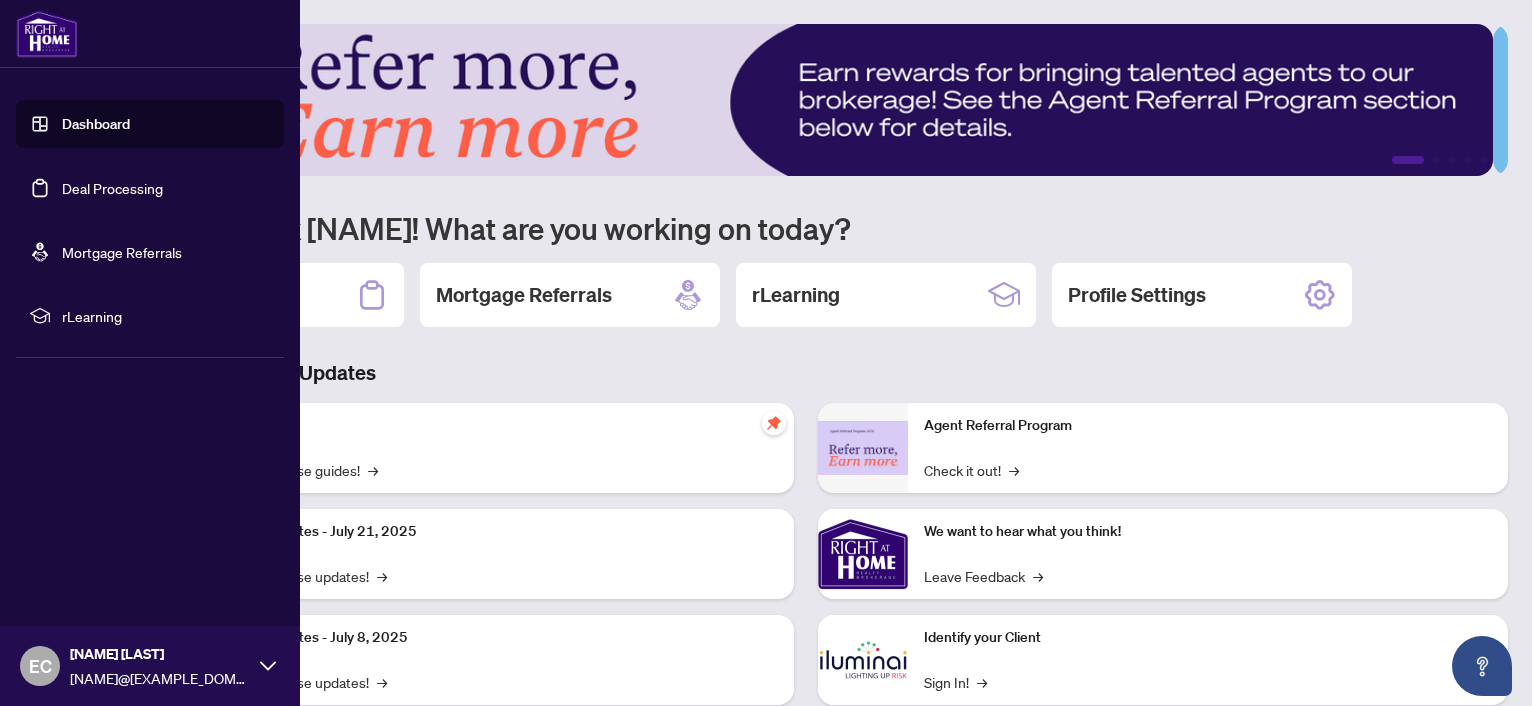 click on "Dashboard" at bounding box center (96, 124) 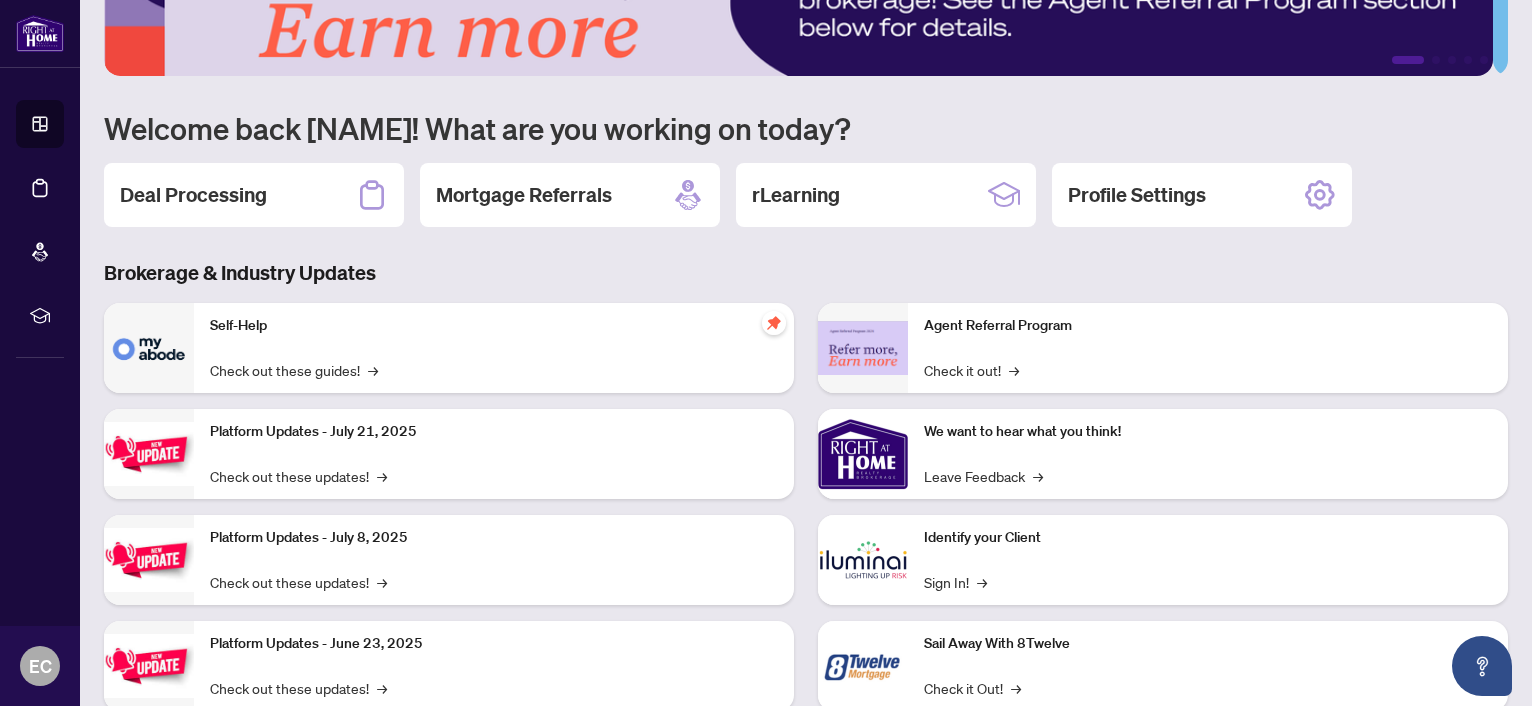 scroll, scrollTop: 56, scrollLeft: 0, axis: vertical 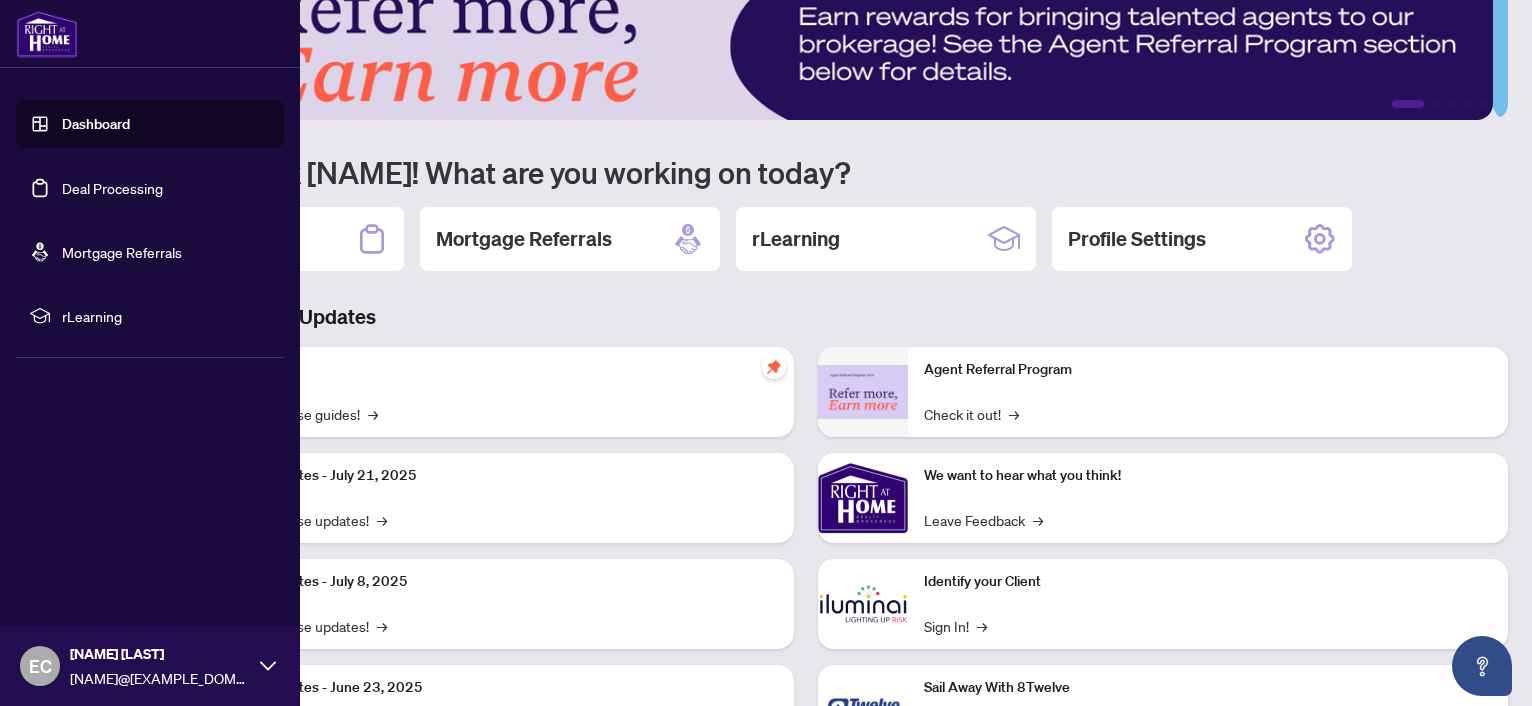 click on "Deal Processing" at bounding box center [112, 188] 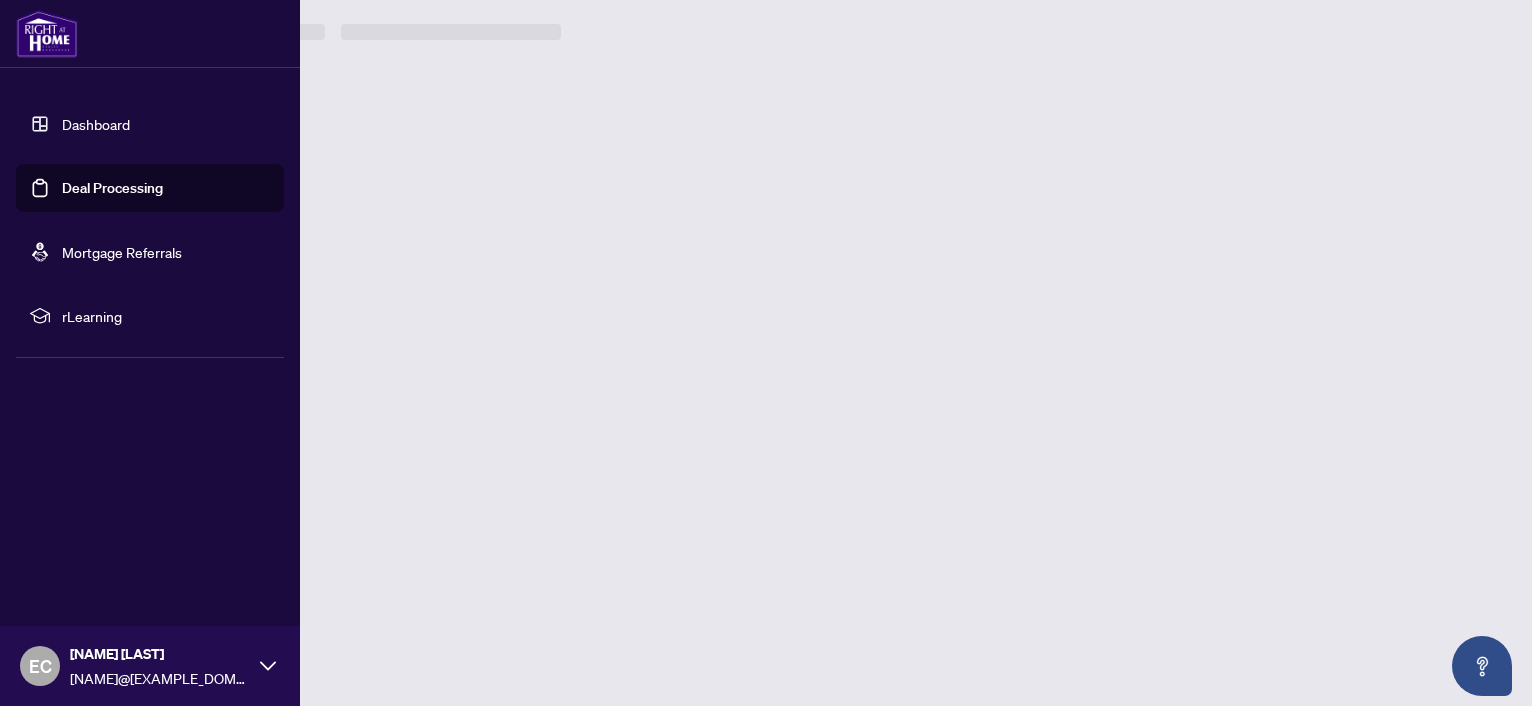 scroll, scrollTop: 0, scrollLeft: 0, axis: both 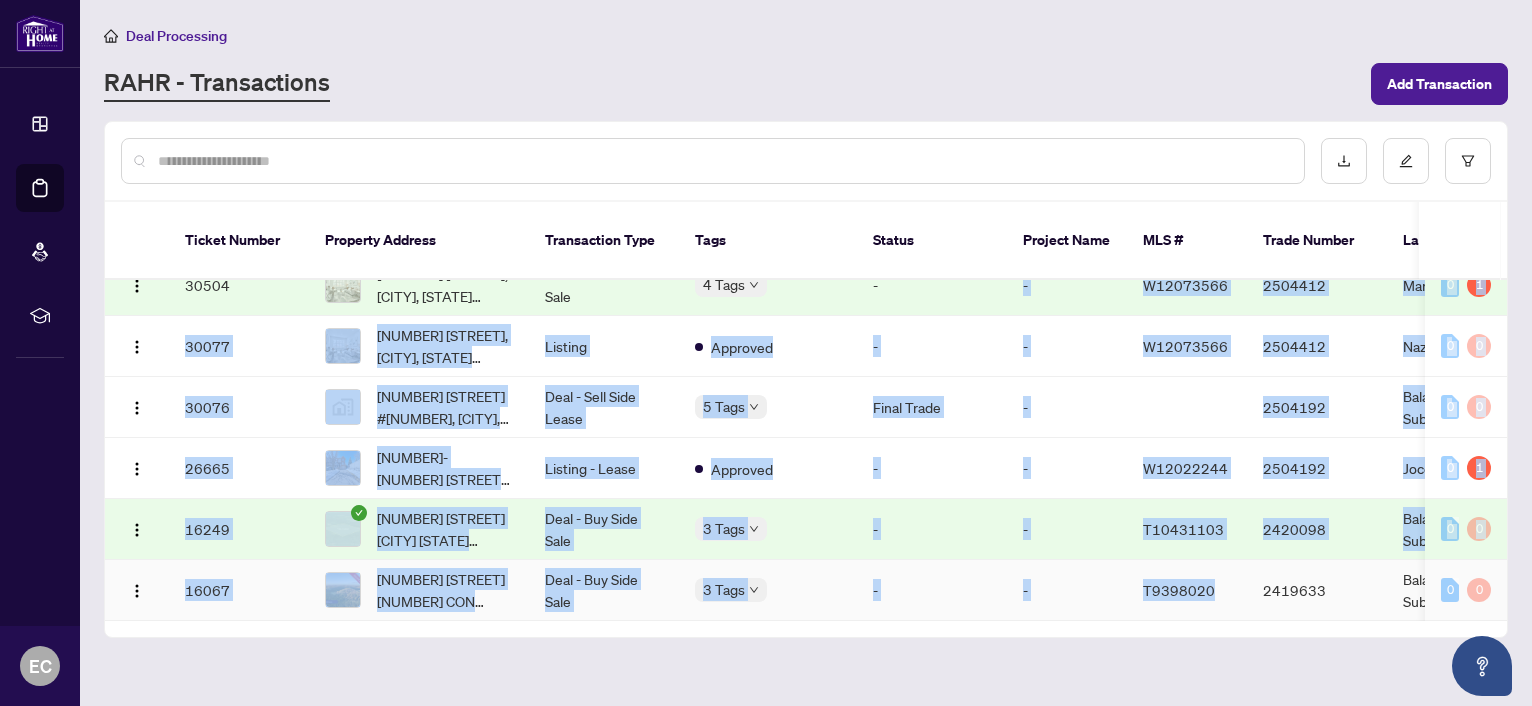 drag, startPoint x: 1003, startPoint y: 590, endPoint x: 1209, endPoint y: 590, distance: 206 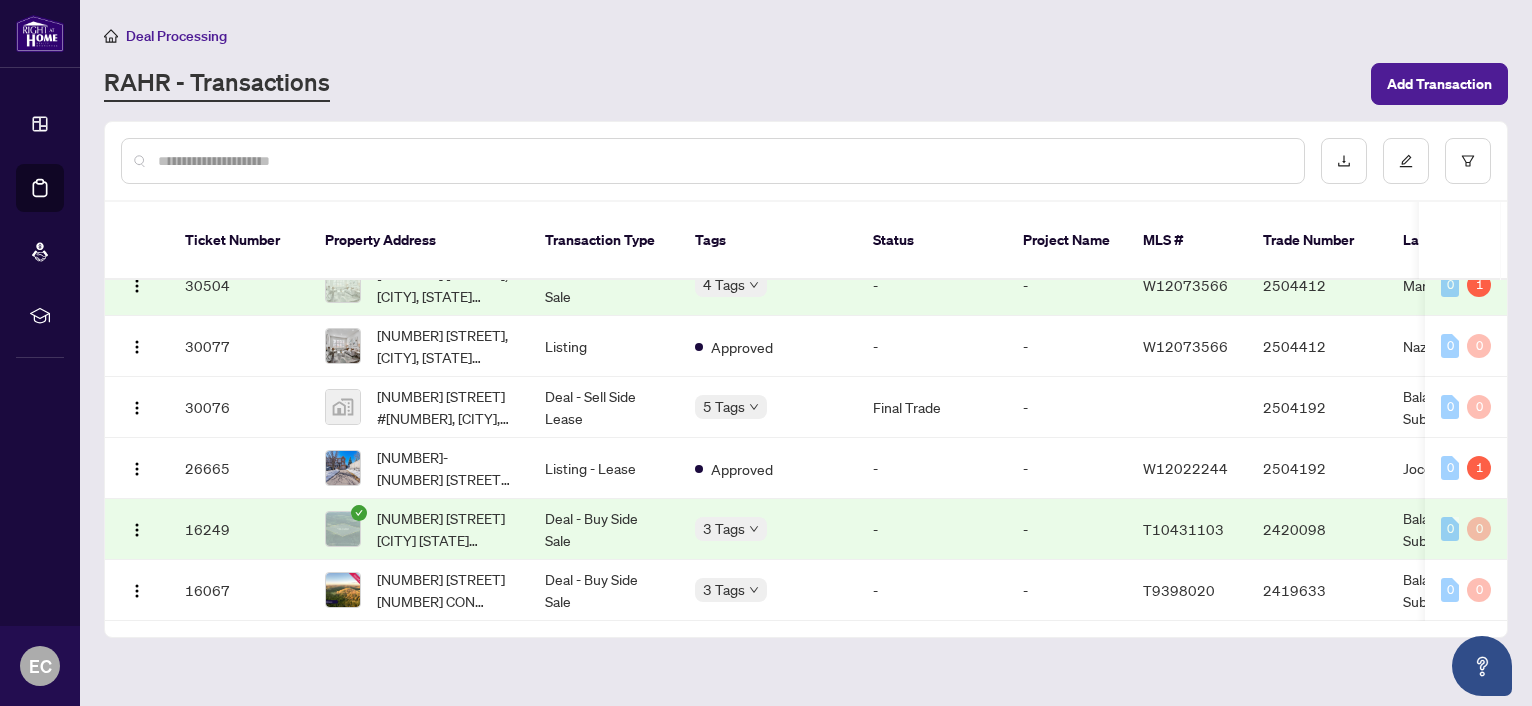 drag, startPoint x: 1031, startPoint y: 597, endPoint x: 1164, endPoint y: 594, distance: 133.03383 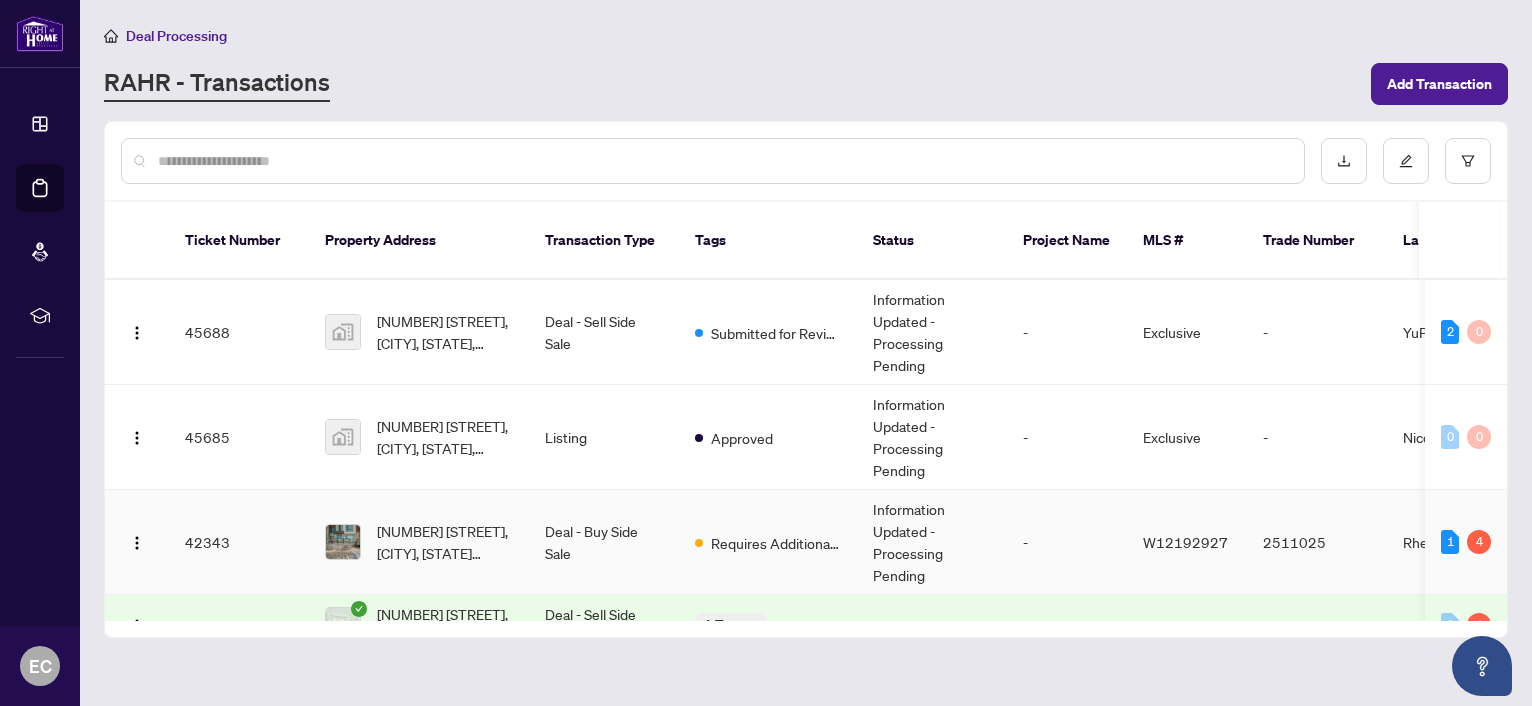 scroll, scrollTop: 0, scrollLeft: 0, axis: both 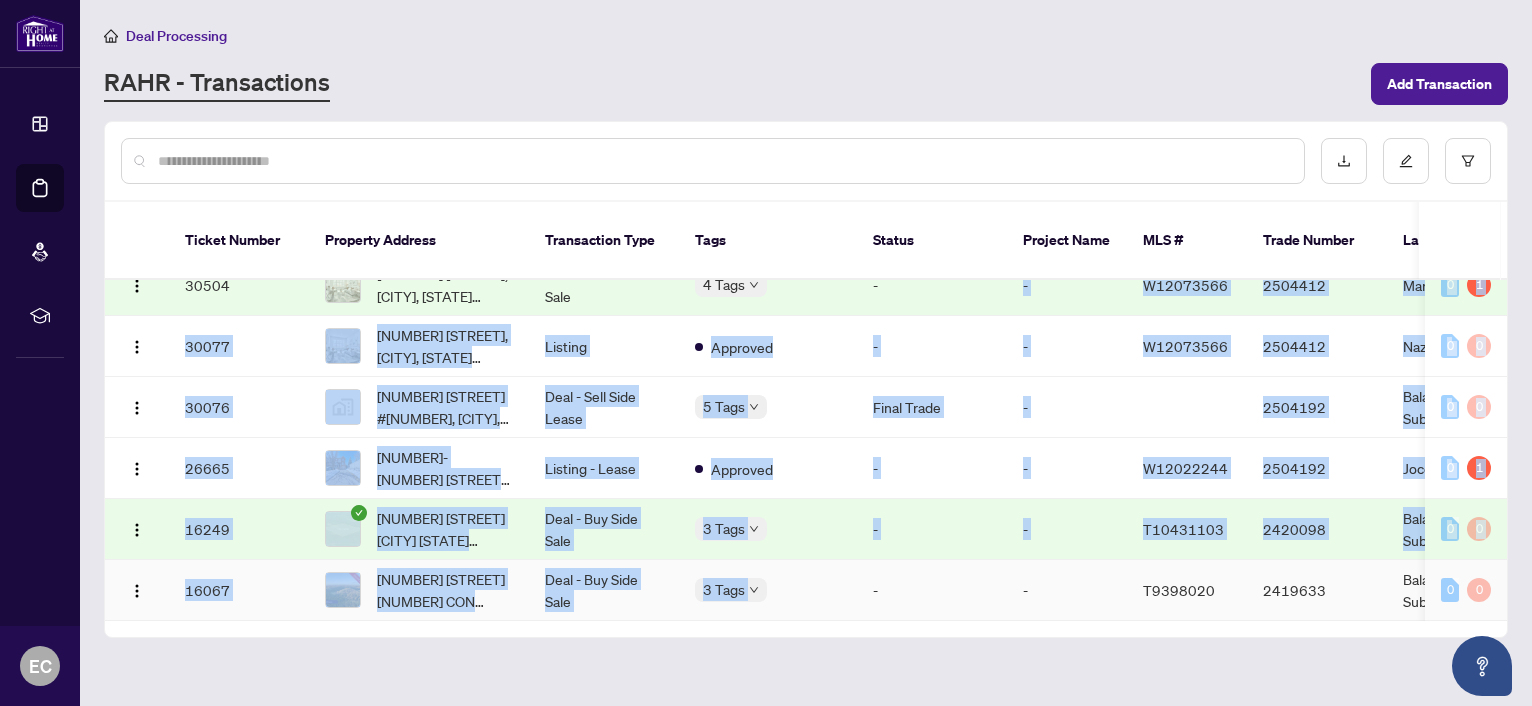 drag, startPoint x: 956, startPoint y: 590, endPoint x: 800, endPoint y: 589, distance: 156.0032 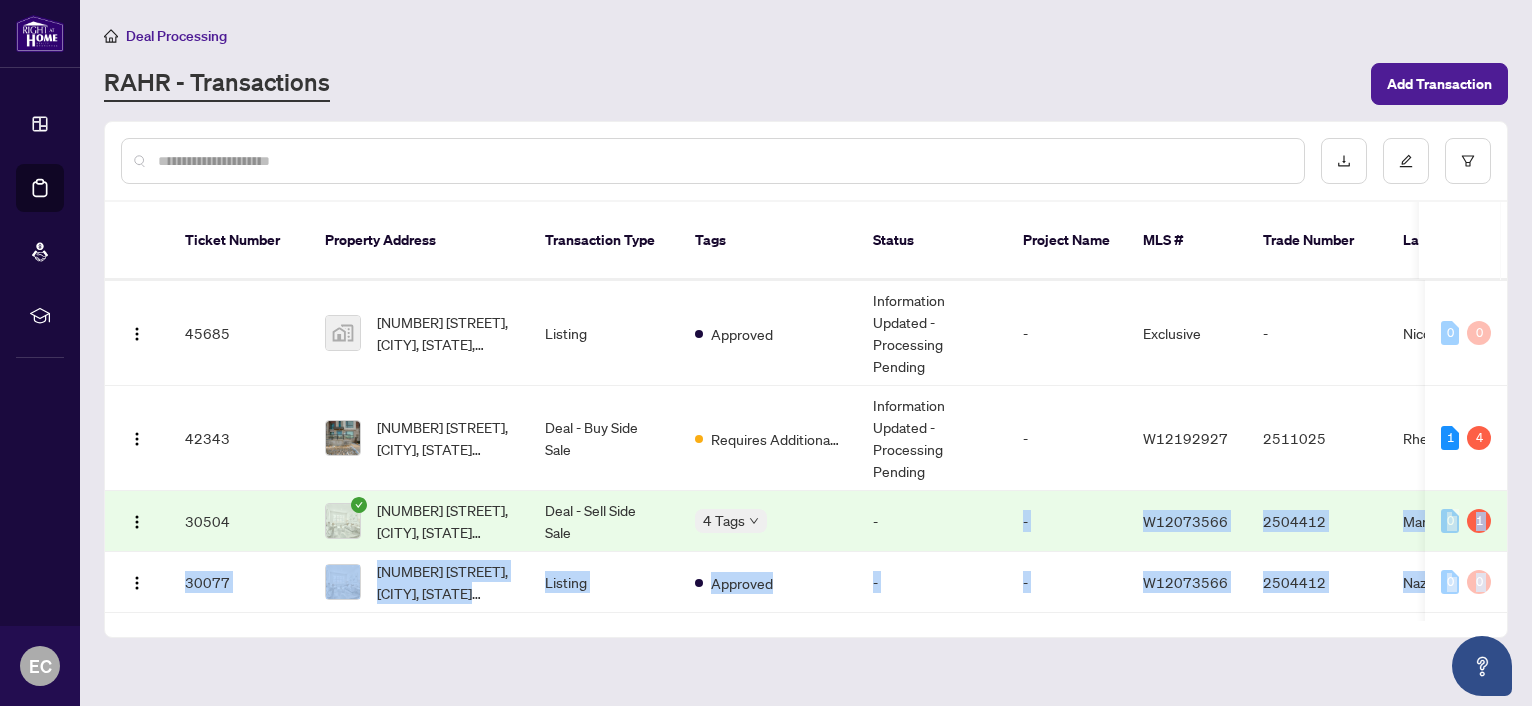 scroll, scrollTop: 0, scrollLeft: 0, axis: both 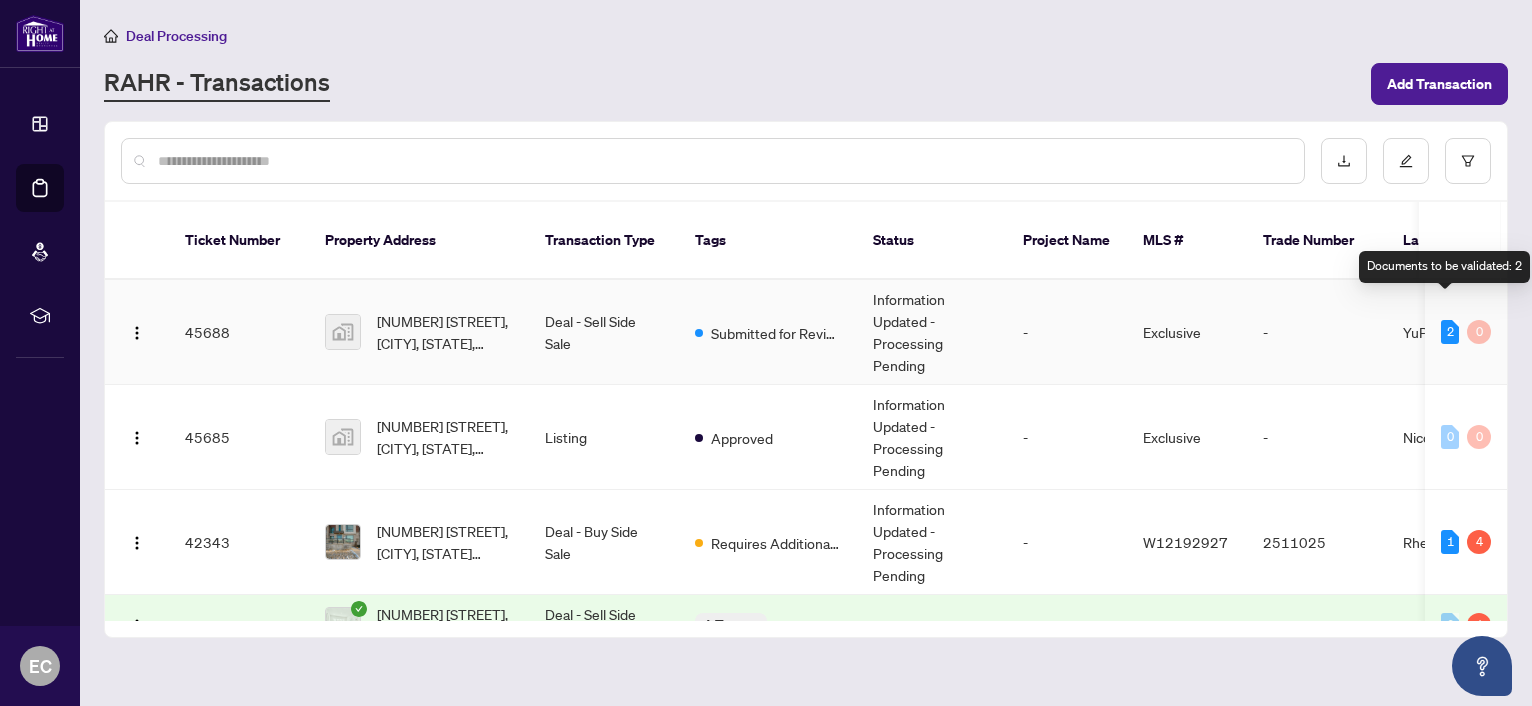 click on "2" at bounding box center [1450, 332] 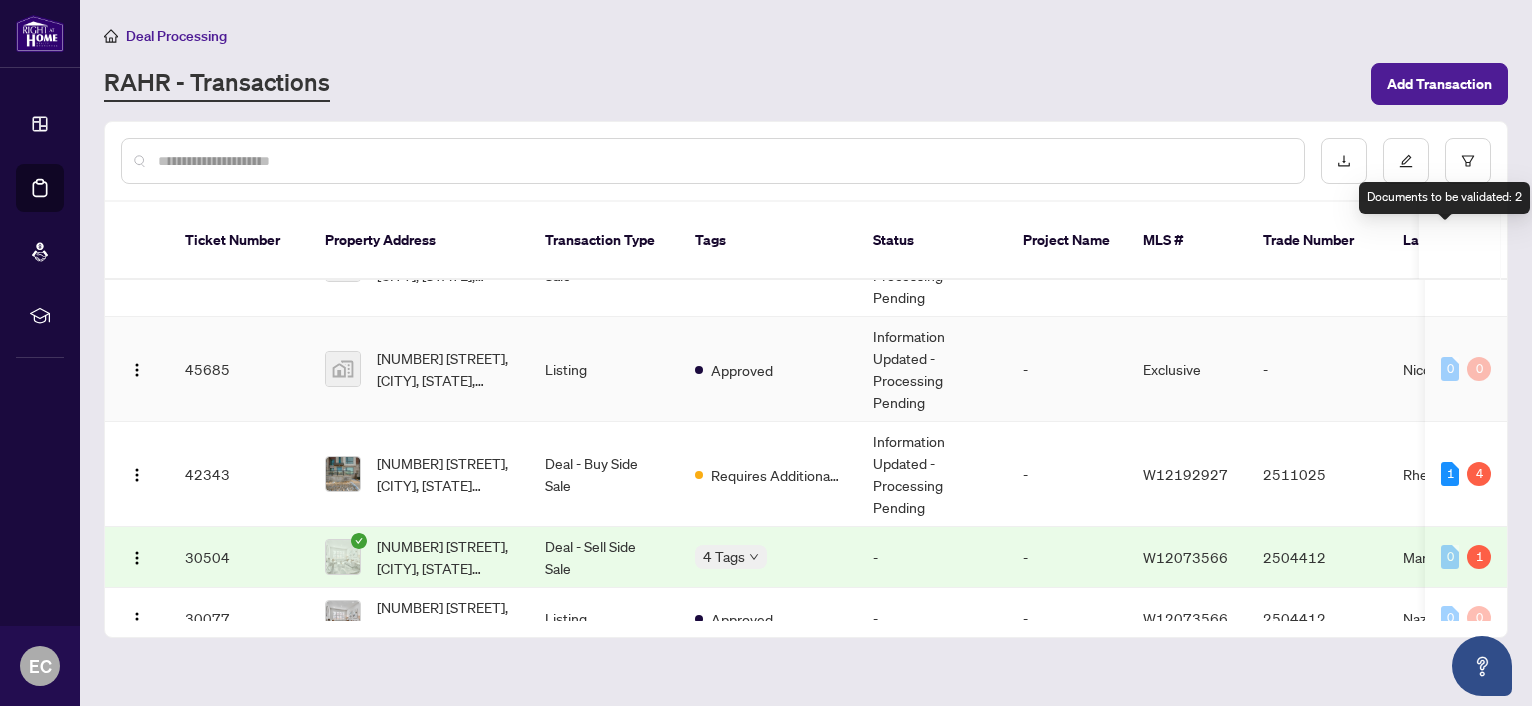 scroll, scrollTop: 100, scrollLeft: 0, axis: vertical 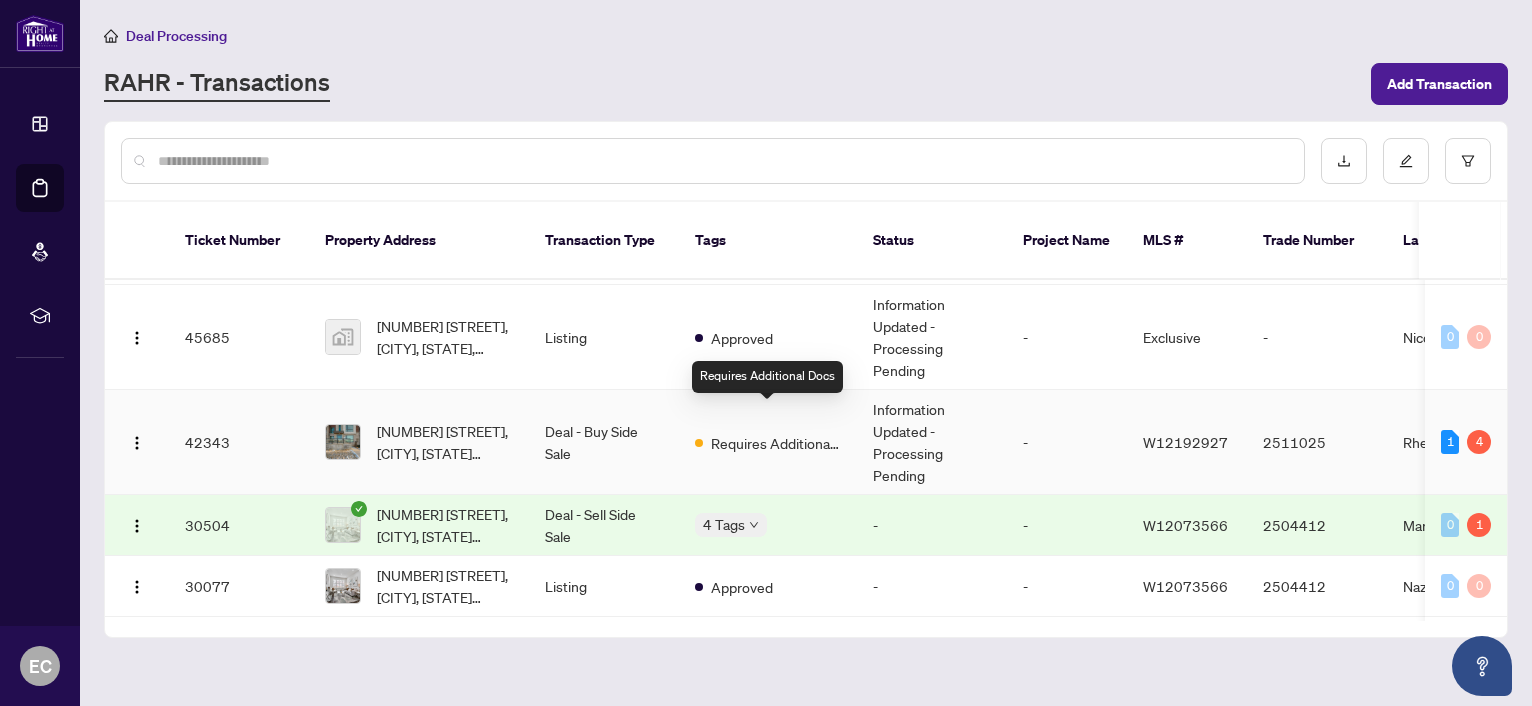 click on "Requires Additional Docs" at bounding box center [776, 443] 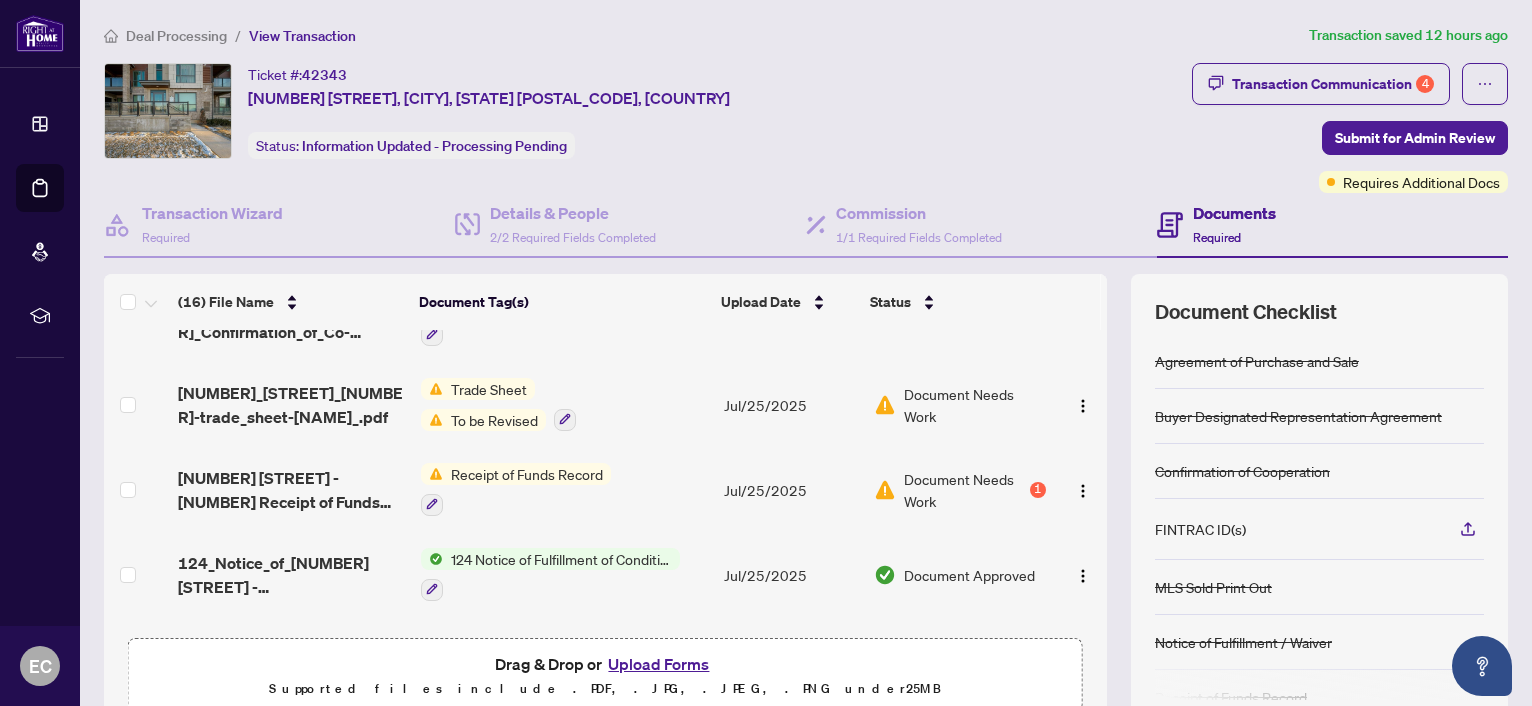 scroll, scrollTop: 0, scrollLeft: 0, axis: both 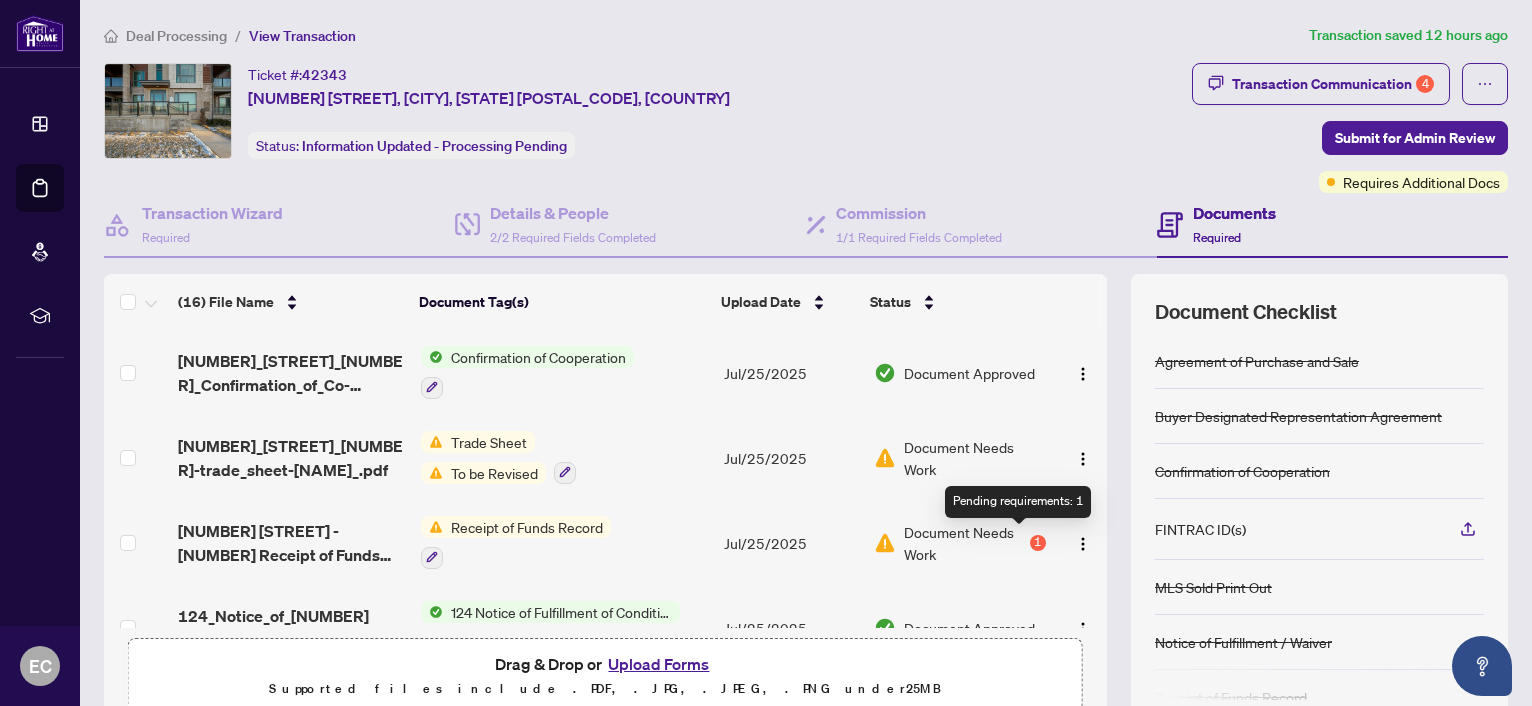click on "1" at bounding box center [1038, 543] 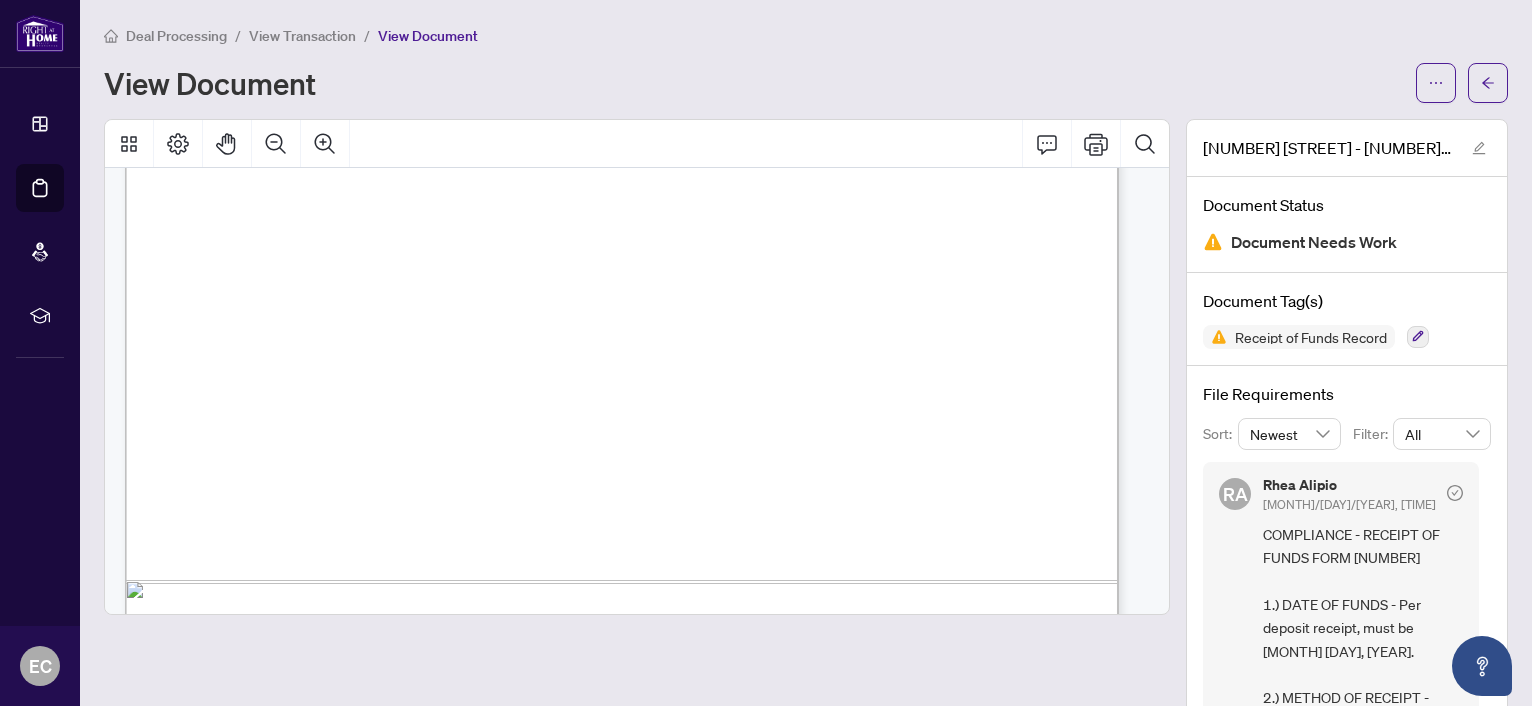 scroll, scrollTop: 4833, scrollLeft: 0, axis: vertical 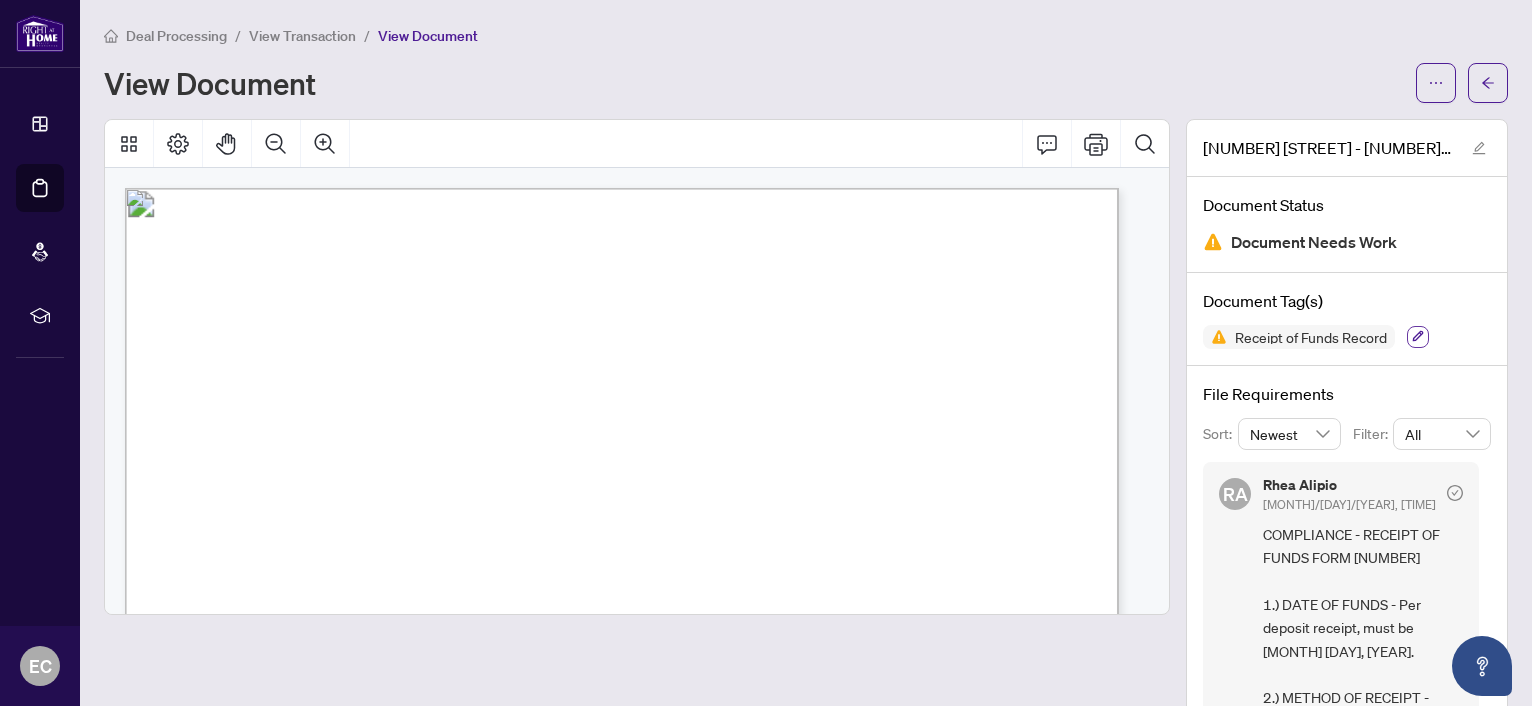 click 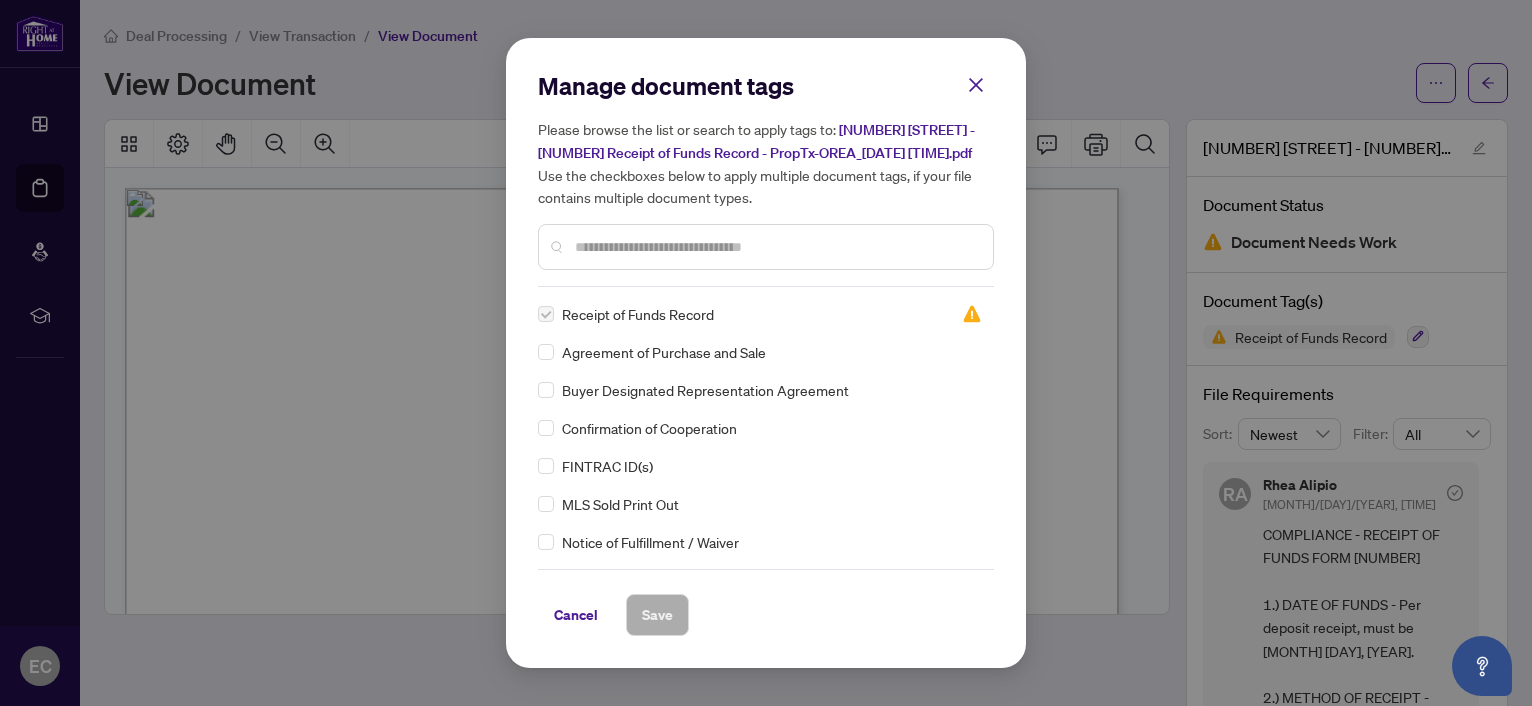 click on "Manage document tags Please browse the list or search to apply tags to:   [NUMBER] [STREET] - [NUMBER] Receipt of Funds Record - PropTx-OREA_[DATE] [TIME].pdf   Use the checkboxes below to apply multiple document tags, if your file contains multiple document types.   Receipt of Funds Record Agreement of Purchase and Sale Buyer Designated Representation Agreement Confirmation of Cooperation FINTRAC ID(s) MLS Sold Print Out Notice of Fulfillment / Waiver RECO Information Guide Trade Sheet 1st Page of the APS Advance Paperwork Agent Correspondence Agreement of Assignment of Purchase and Sale Agreement to Cooperate /Broker Referral Agreement to Lease Articles of Incorporation Back to Vendor Letter Belongs to Another Transaction Builder's Consent Buyer Designated Representation Agreement Buyers Lawyer Information Certificate of Estate Trustee(s) Client Refused to Sign Closing Date Change Co-op Brokerage Commission Statement Co-op EFT Co-operating Indemnity Agreement Commission Adjustment Commission Agreement EFT" at bounding box center [766, 353] 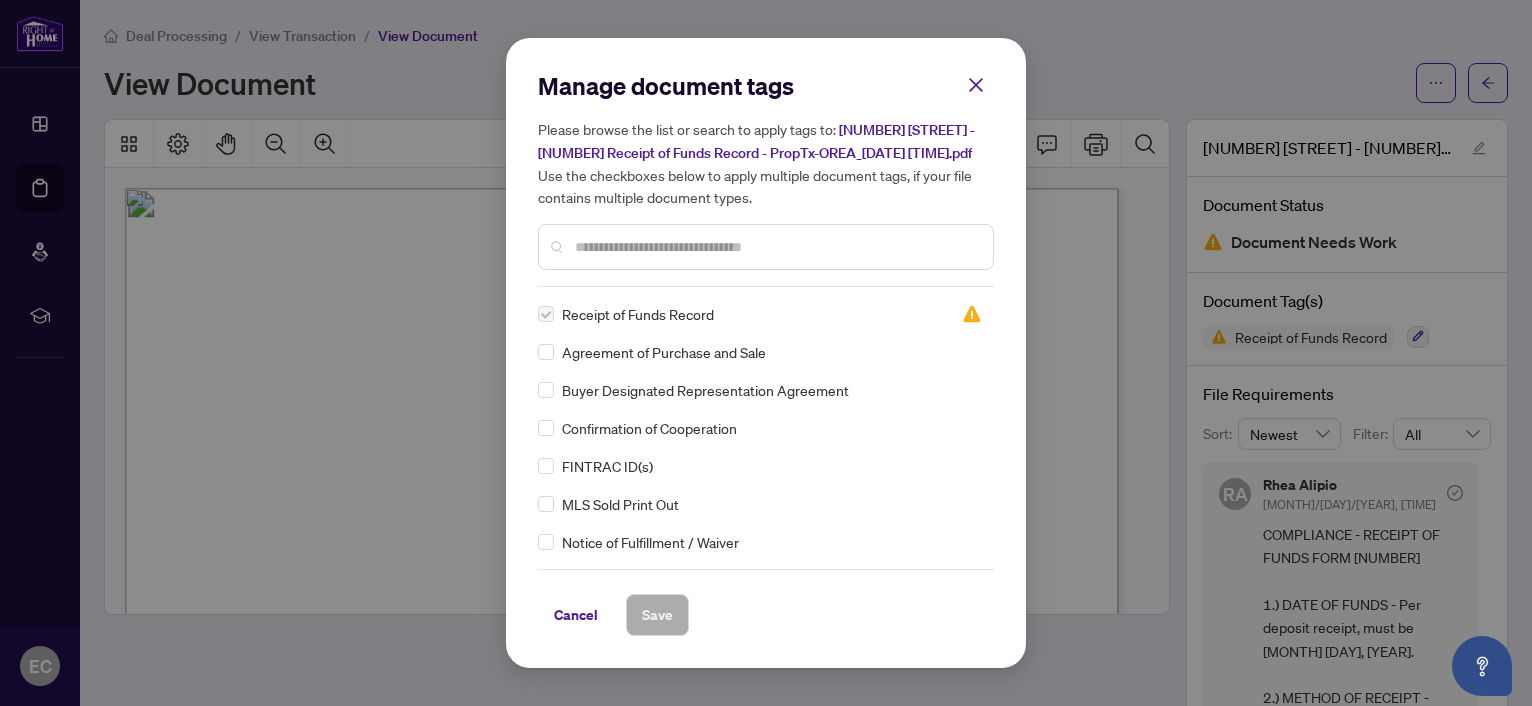 click on "Manage document tags Please browse the list or search to apply tags to:   [NUMBER] [STREET] - [NUMBER] Receipt of Funds Record - PropTx-OREA_[DATE] [TIME].pdf   Use the checkboxes below to apply multiple document tags, if your file contains multiple document types.   Receipt of Funds Record Agreement of Purchase and Sale Buyer Designated Representation Agreement Confirmation of Cooperation FINTRAC ID(s) MLS Sold Print Out Notice of Fulfillment / Waiver RECO Information Guide Trade Sheet 1st Page of the APS Advance Paperwork Agent Correspondence Agreement of Assignment of Purchase and Sale Agreement to Cooperate /Broker Referral Agreement to Lease Articles of Incorporation Back to Vendor Letter Belongs to Another Transaction Builder's Consent Buyer Designated Representation Agreement Buyers Lawyer Information Certificate of Estate Trustee(s) Client Refused to Sign Closing Date Change Co-op Brokerage Commission Statement Co-op EFT Co-operating Indemnity Agreement Commission Adjustment Commission Agreement EFT" at bounding box center (766, 353) 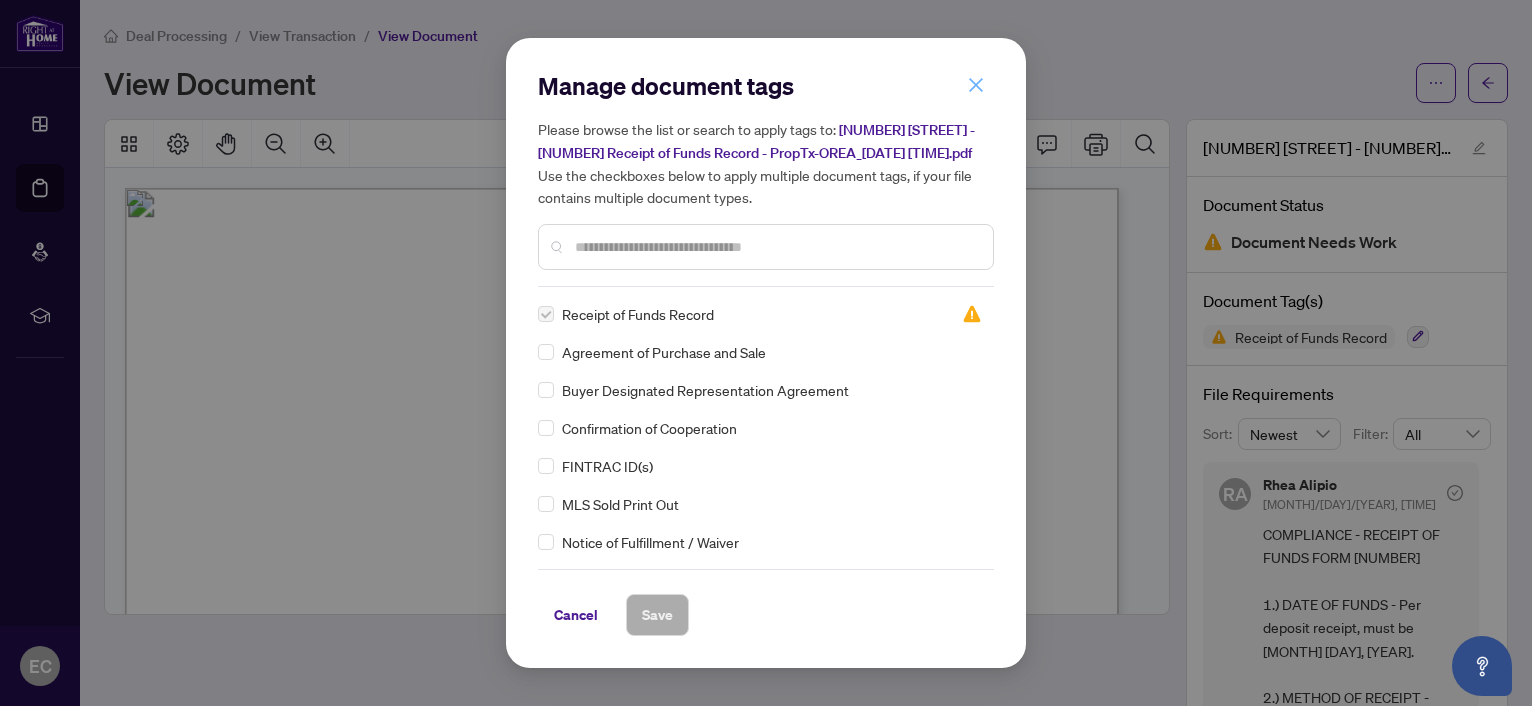 click 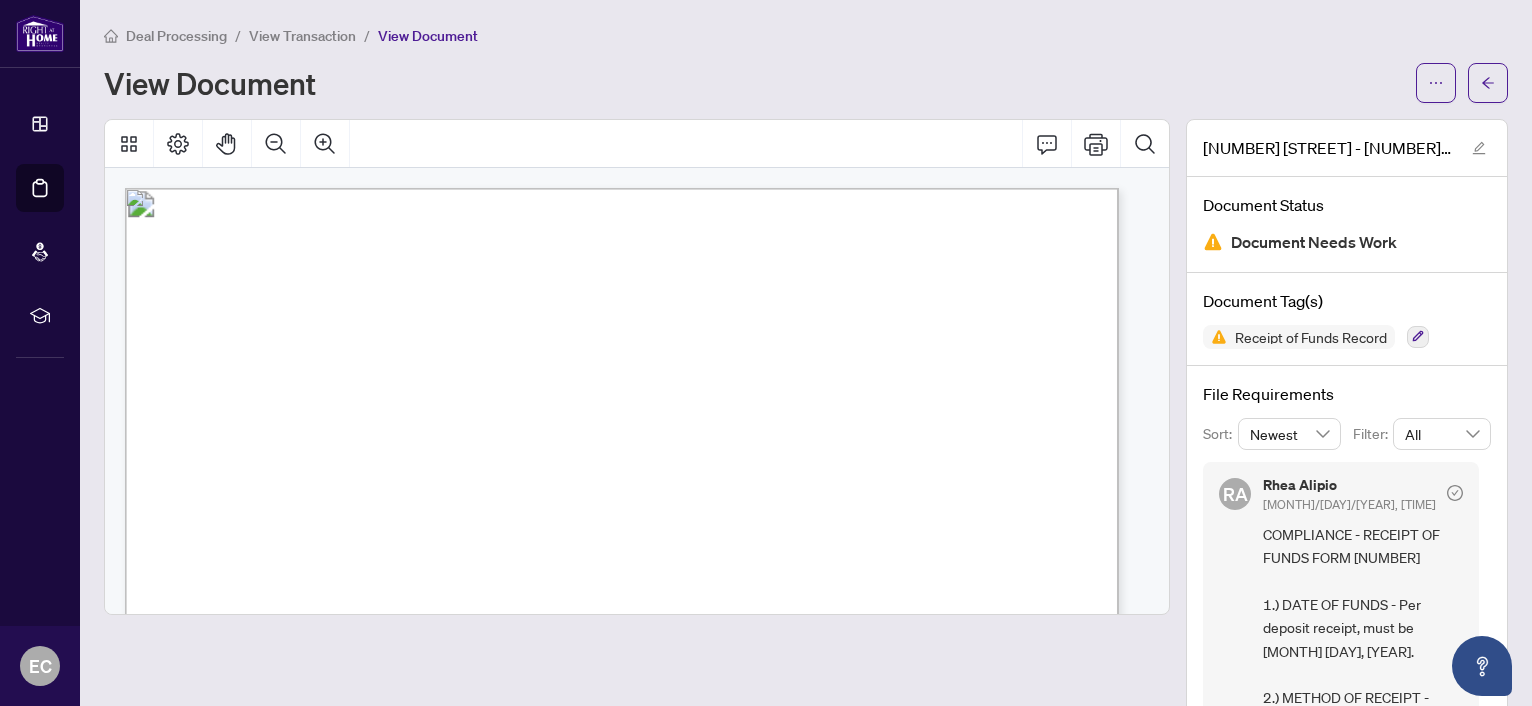 scroll, scrollTop: 82, scrollLeft: 0, axis: vertical 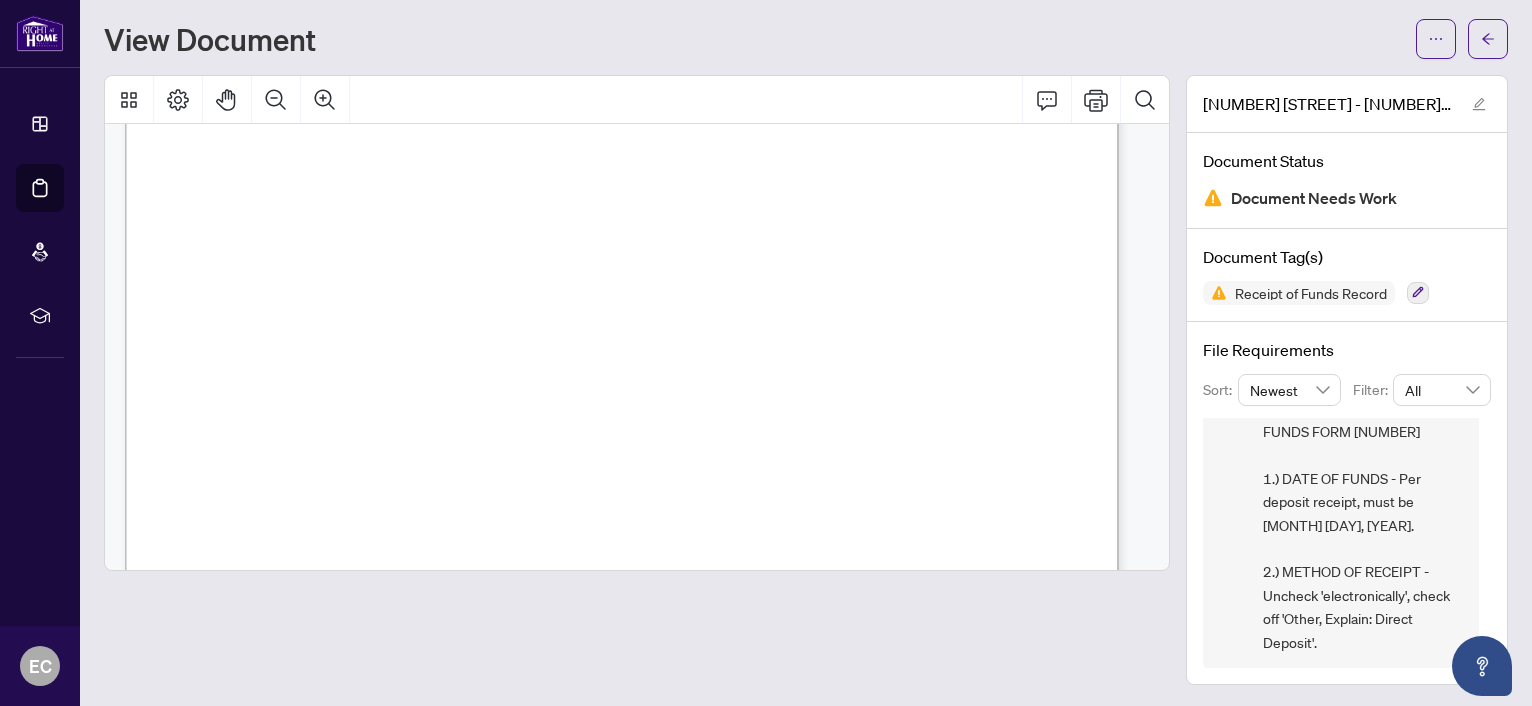click on "4" at bounding box center (375, 416) 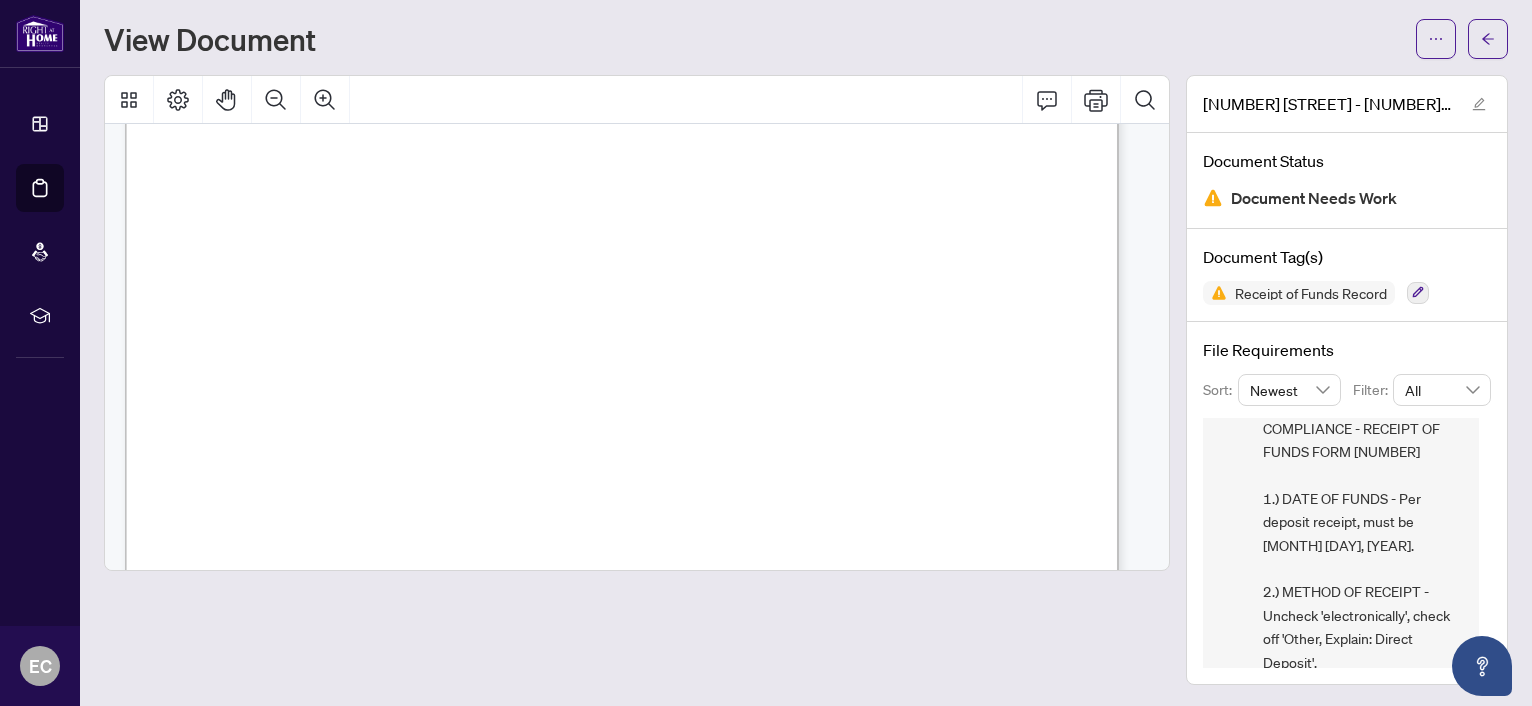 scroll, scrollTop: 82, scrollLeft: 0, axis: vertical 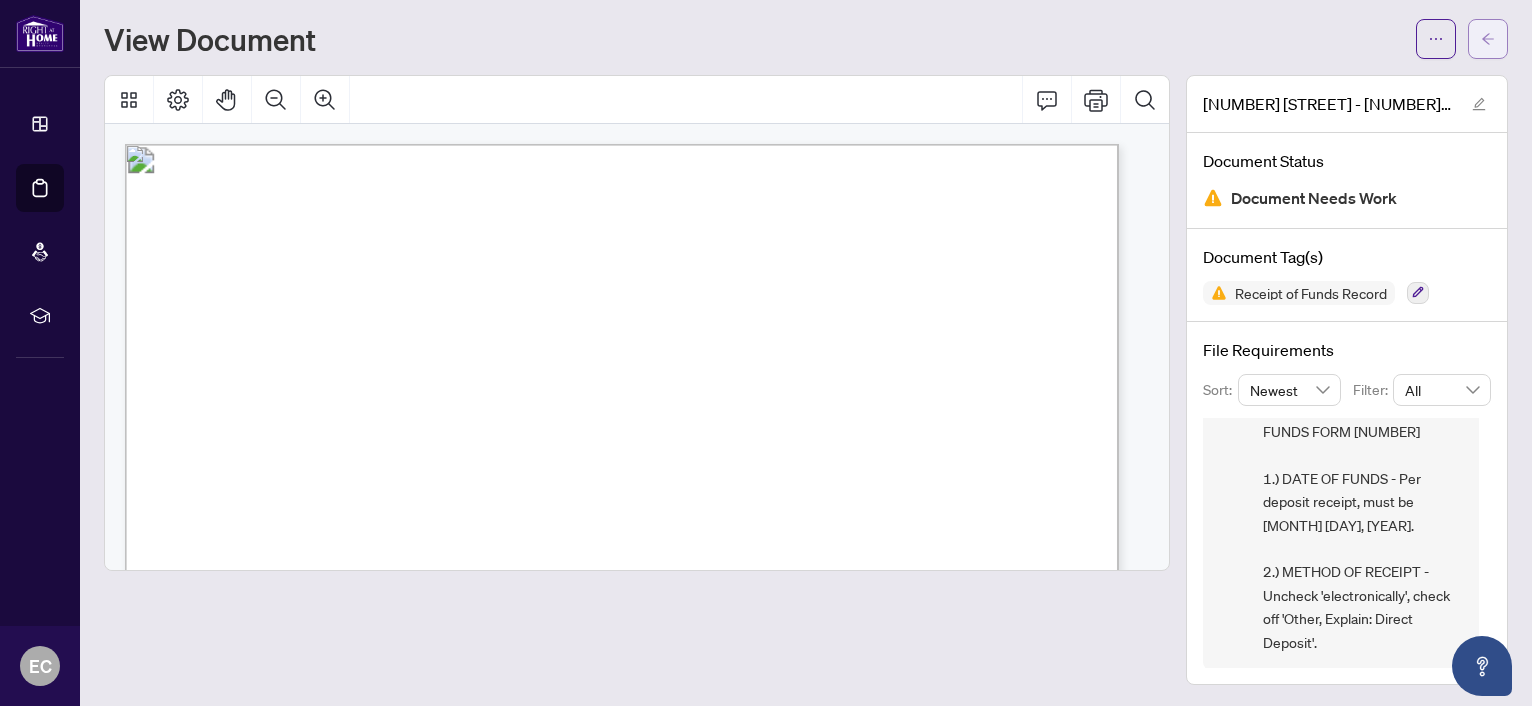 click at bounding box center [1488, 39] 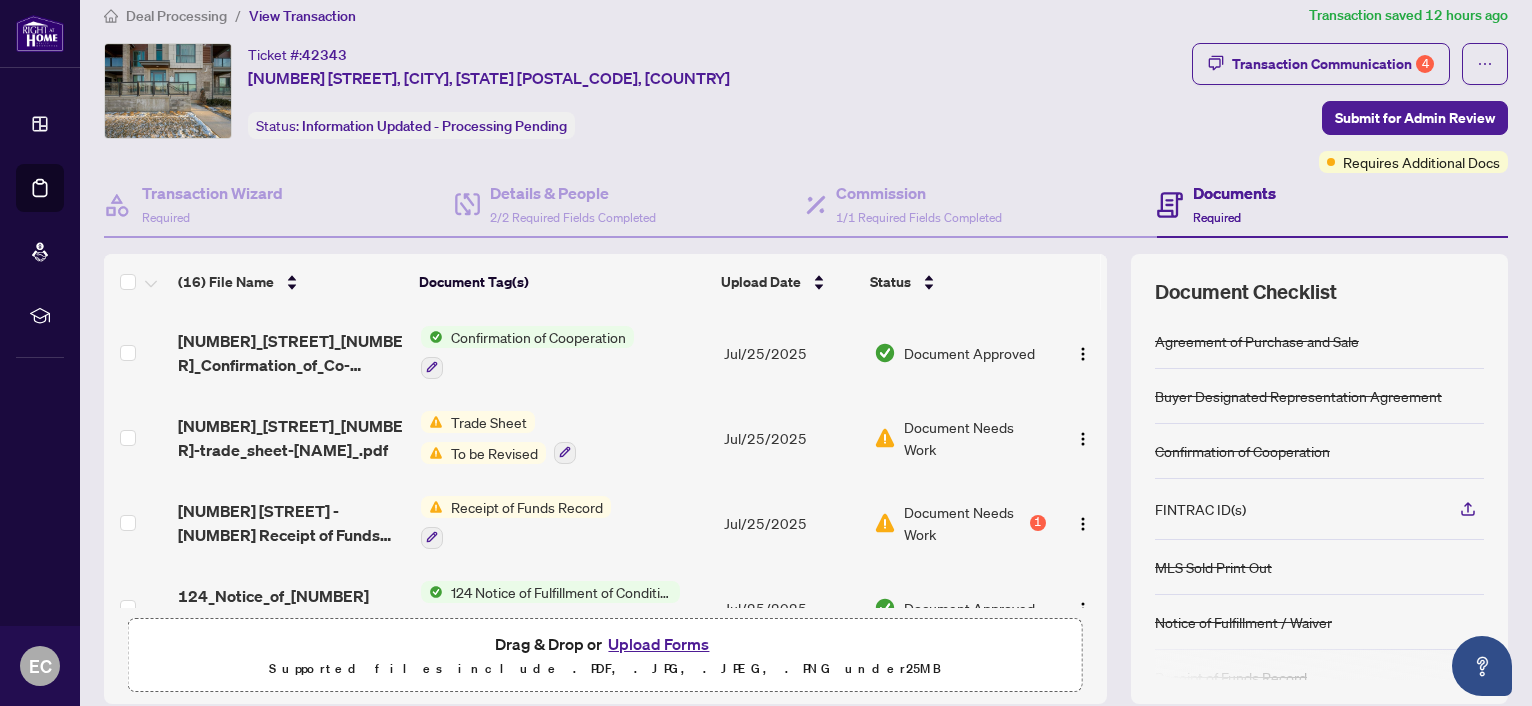 scroll, scrollTop: 0, scrollLeft: 0, axis: both 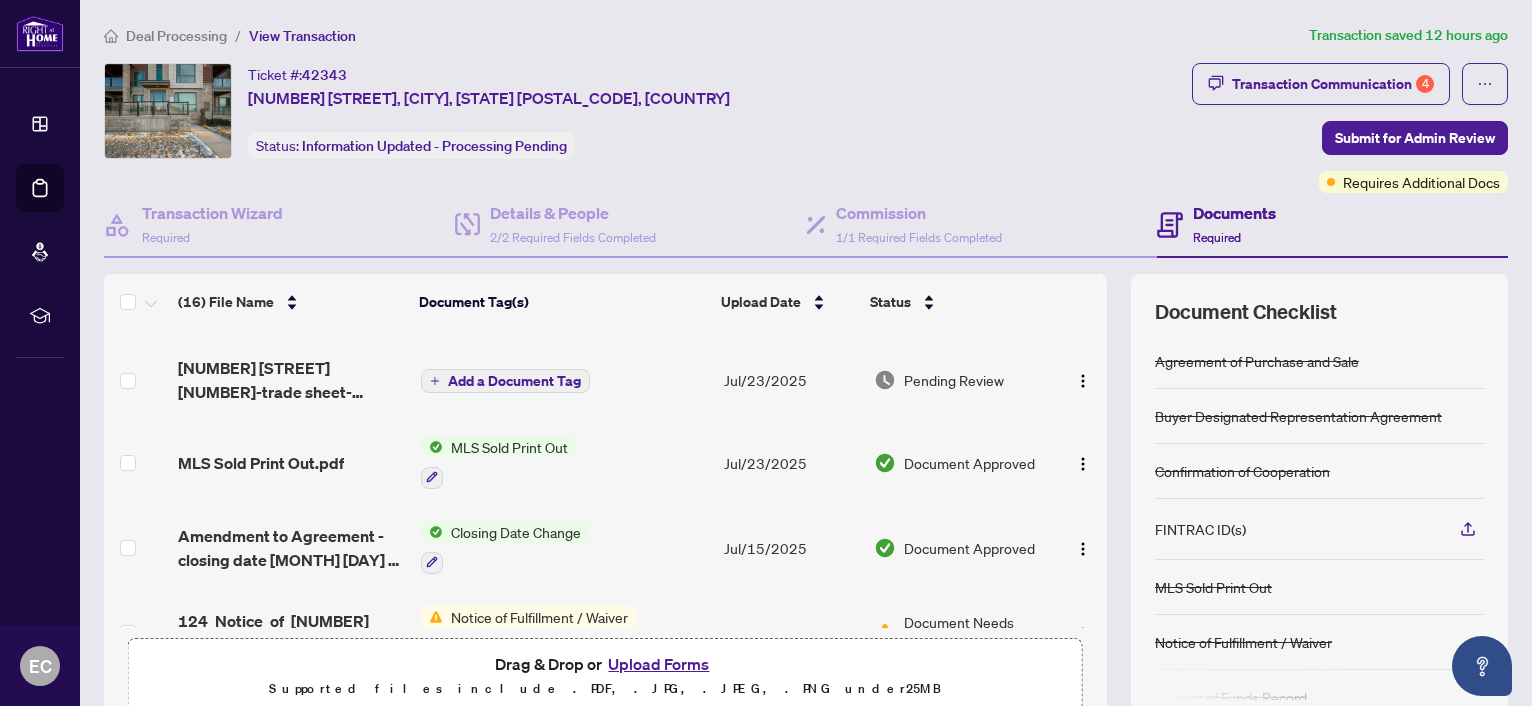 click on "Upload Forms" at bounding box center [658, 664] 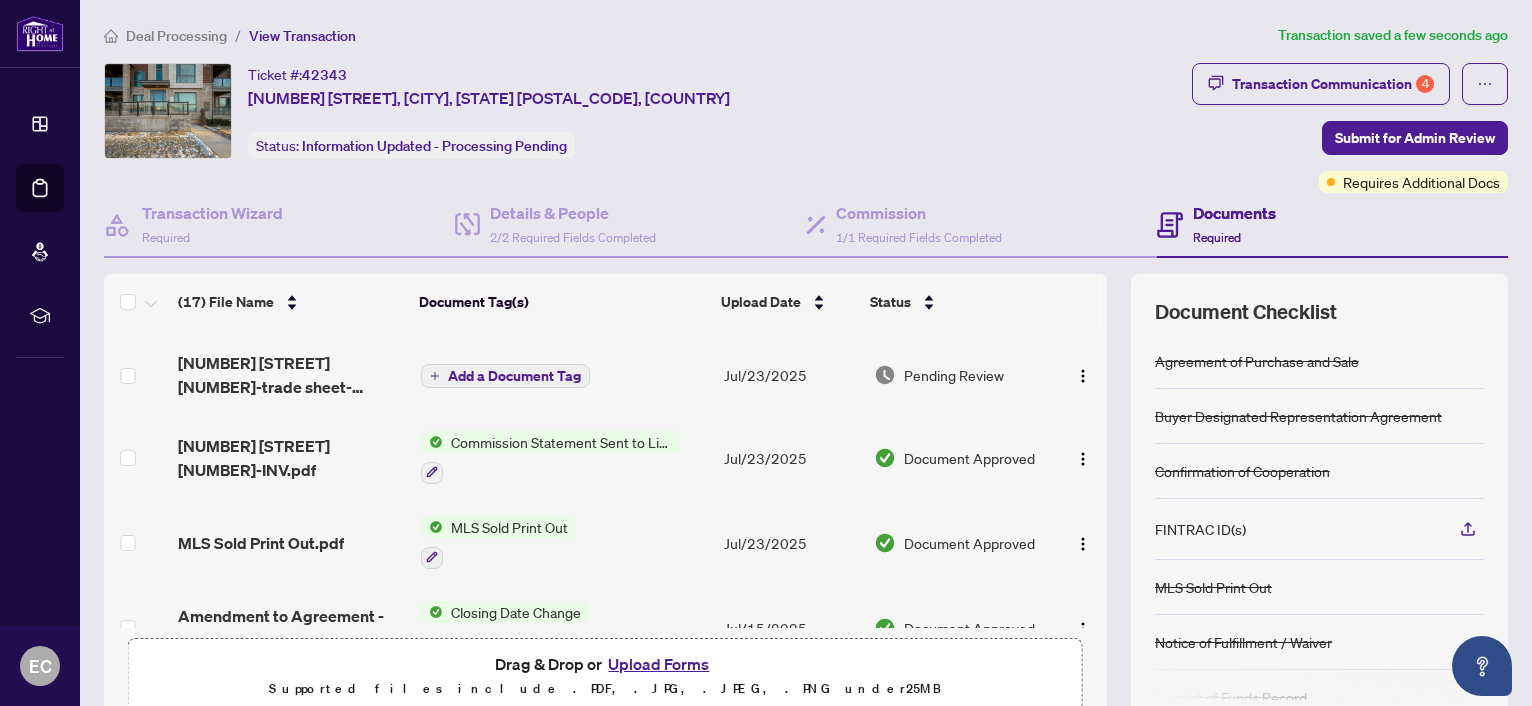 click on "Add a Document Tag" at bounding box center [514, 376] 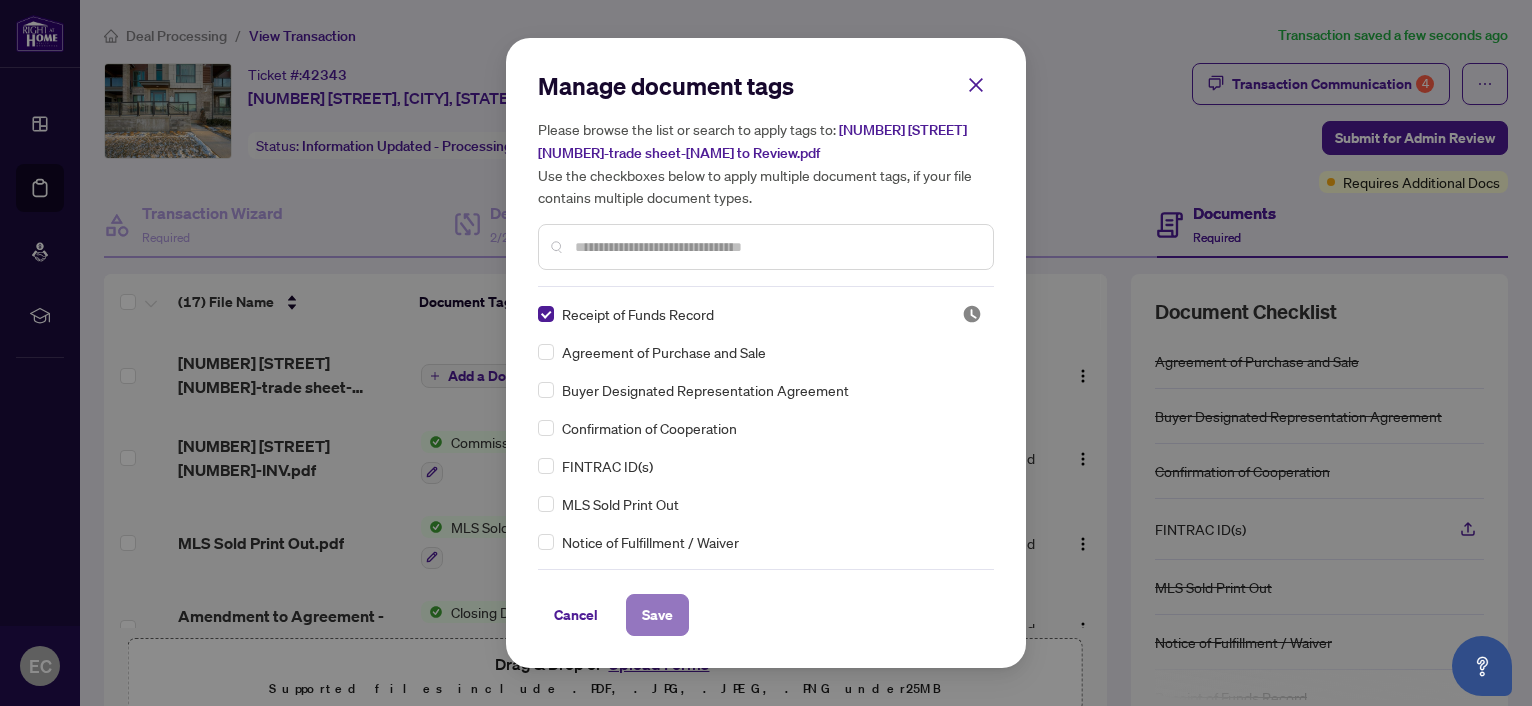 click on "Save" at bounding box center (657, 615) 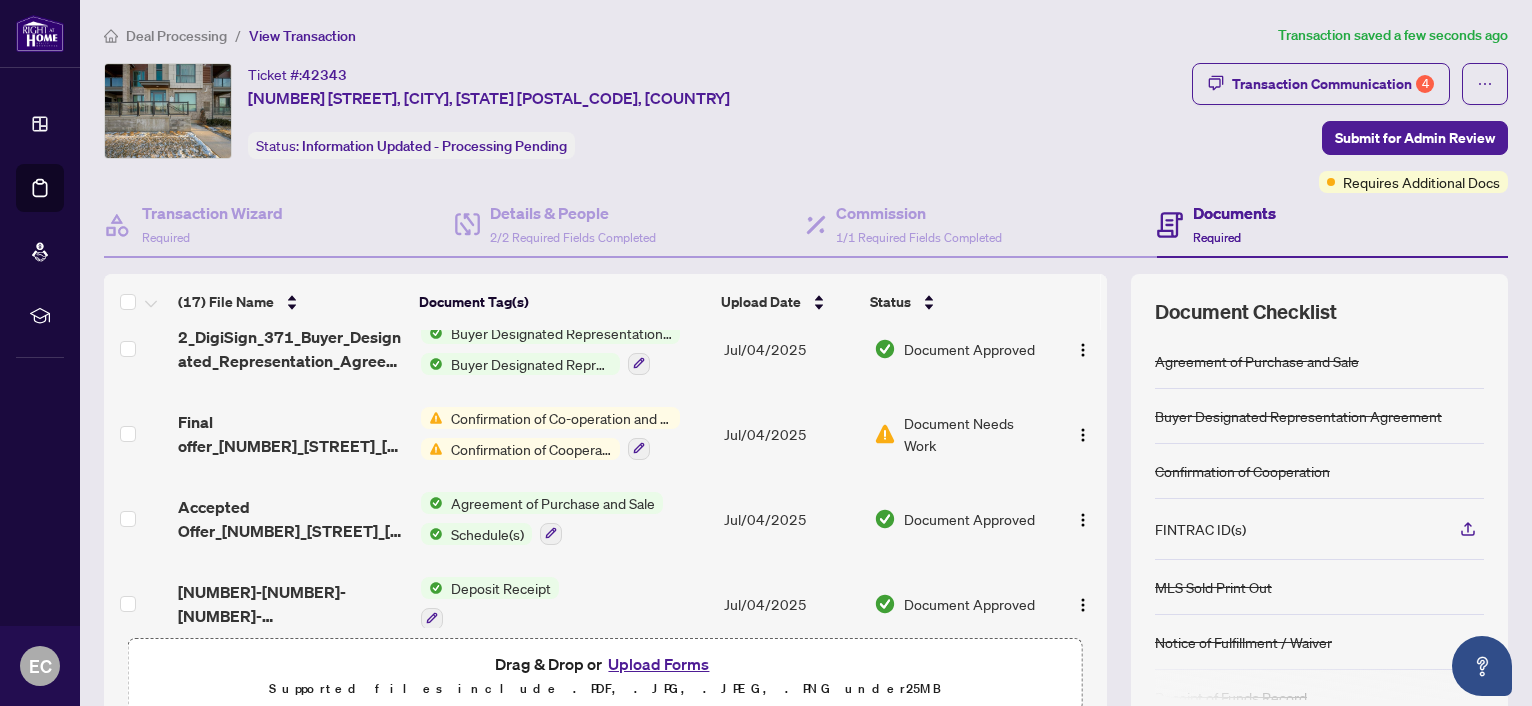 scroll, scrollTop: 1138, scrollLeft: 0, axis: vertical 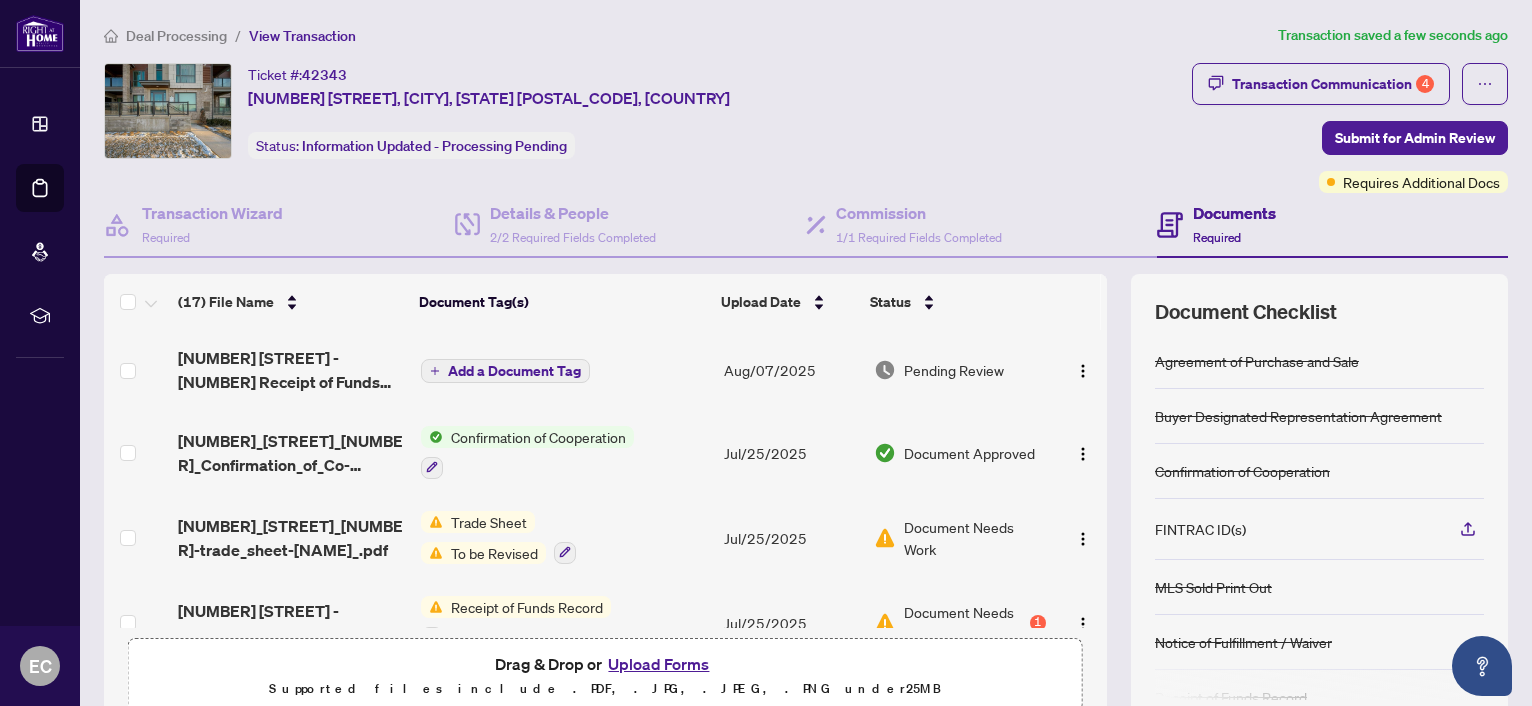 drag, startPoint x: 467, startPoint y: 366, endPoint x: 441, endPoint y: 362, distance: 26.305893 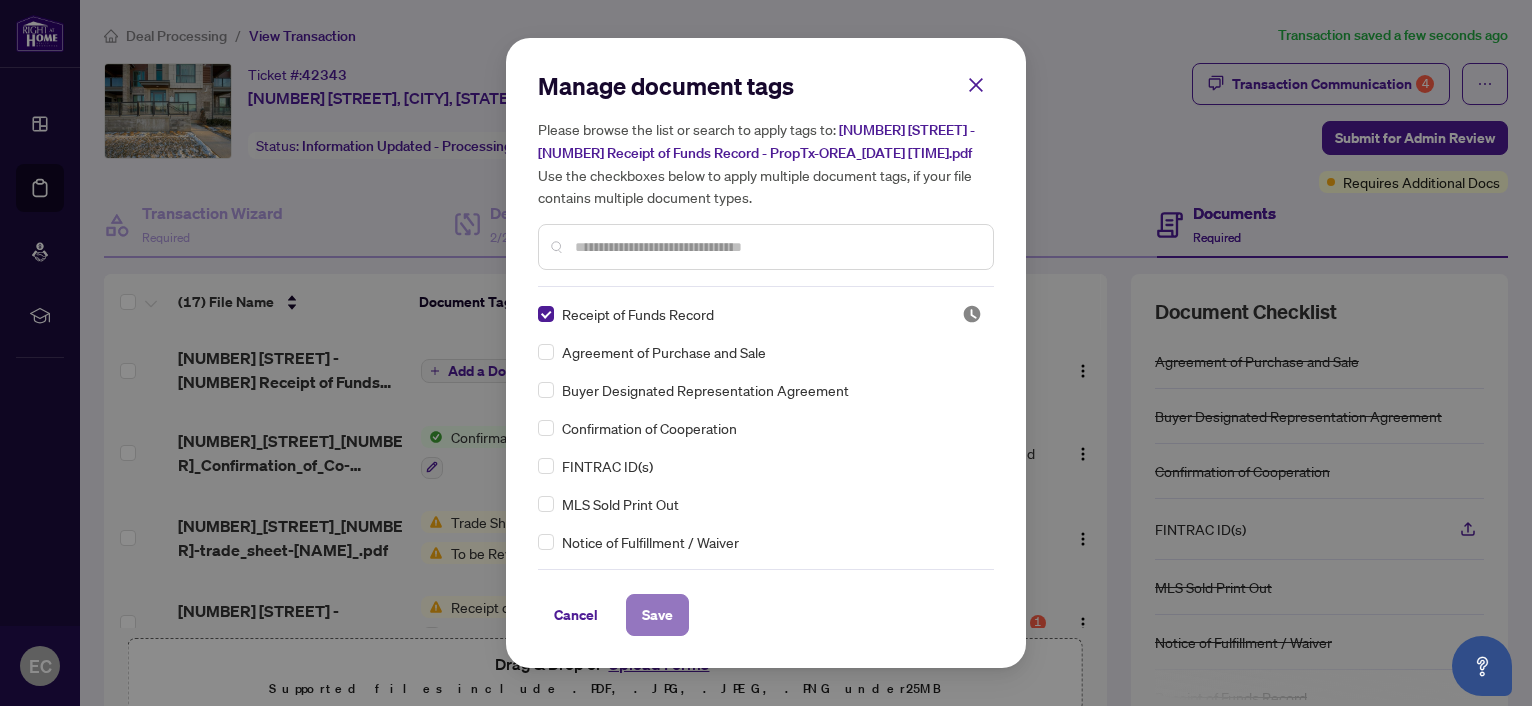 click on "Save" at bounding box center [657, 615] 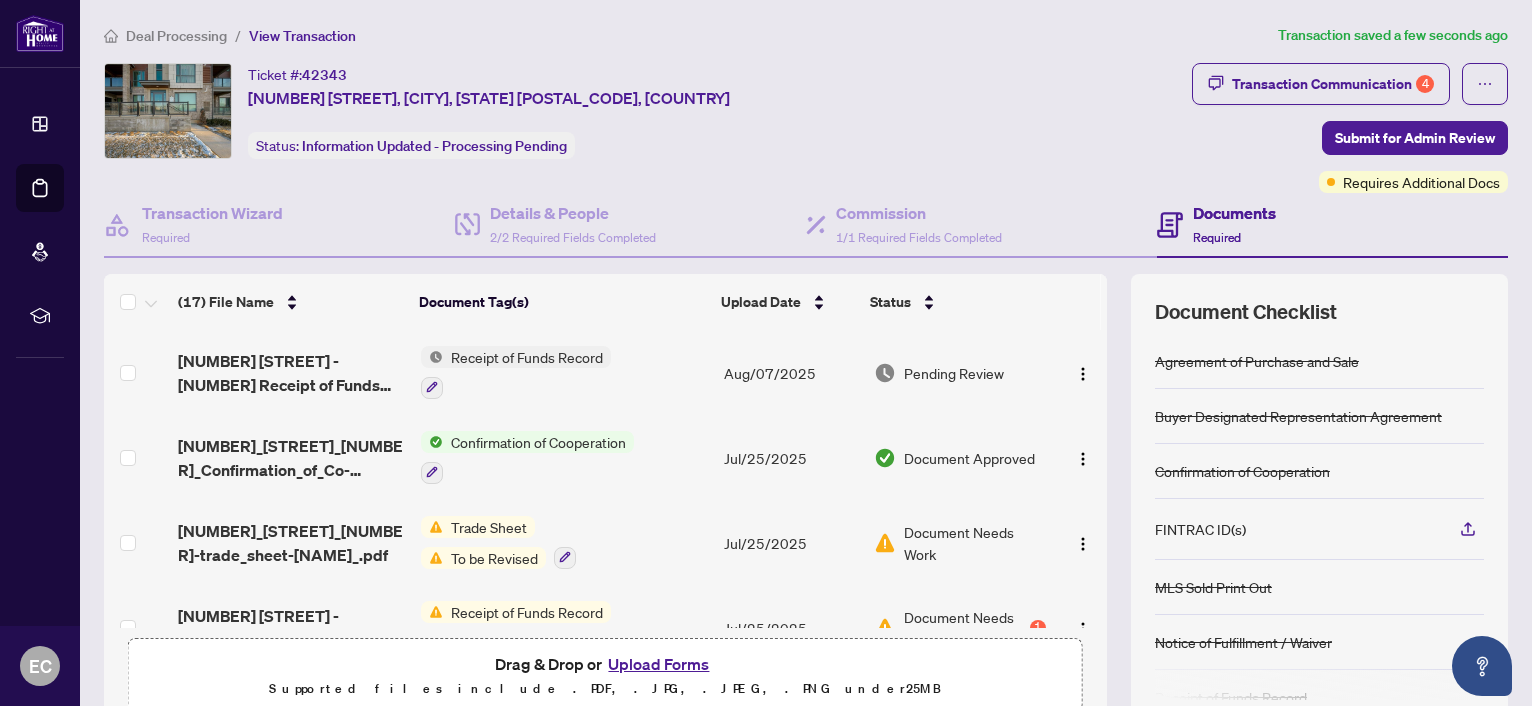 scroll, scrollTop: 100, scrollLeft: 0, axis: vertical 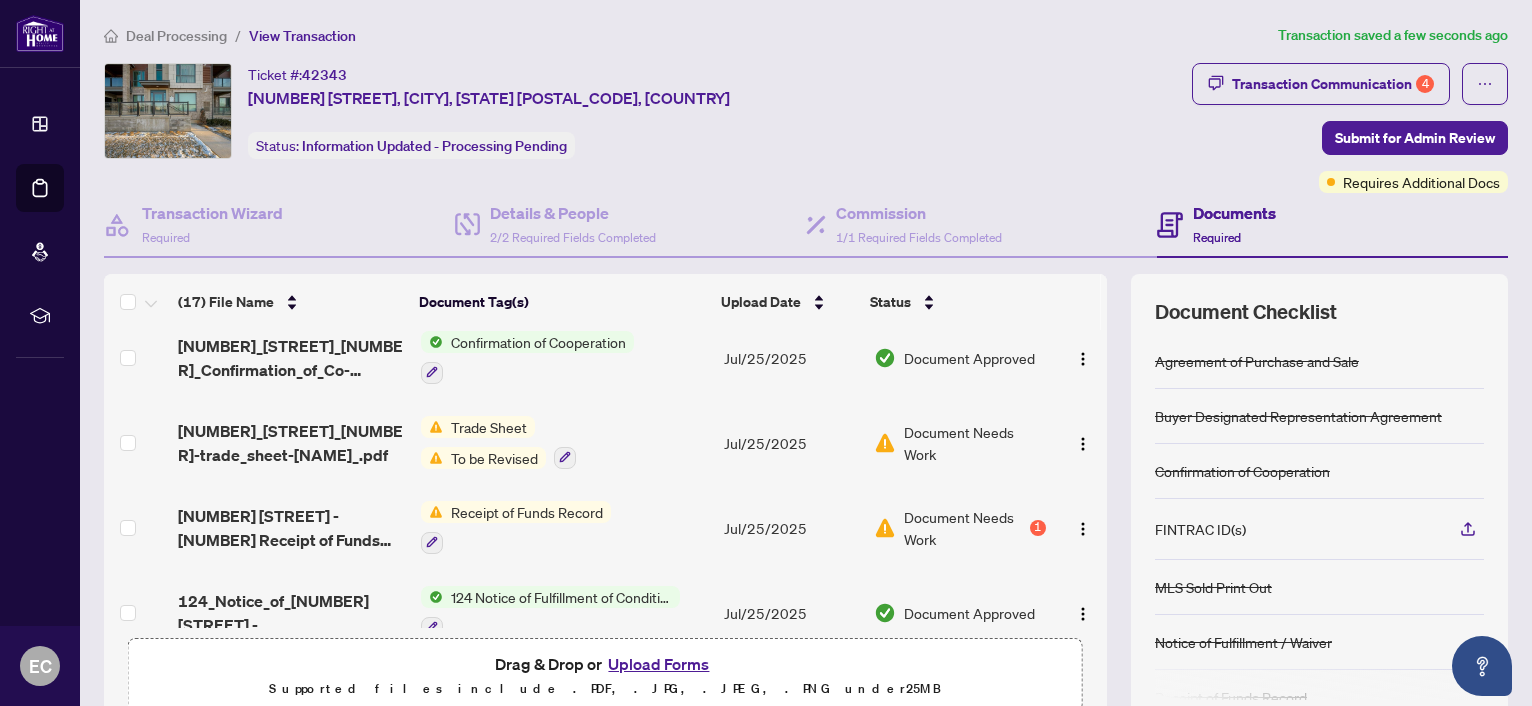 click on "To be Revised" at bounding box center (494, 458) 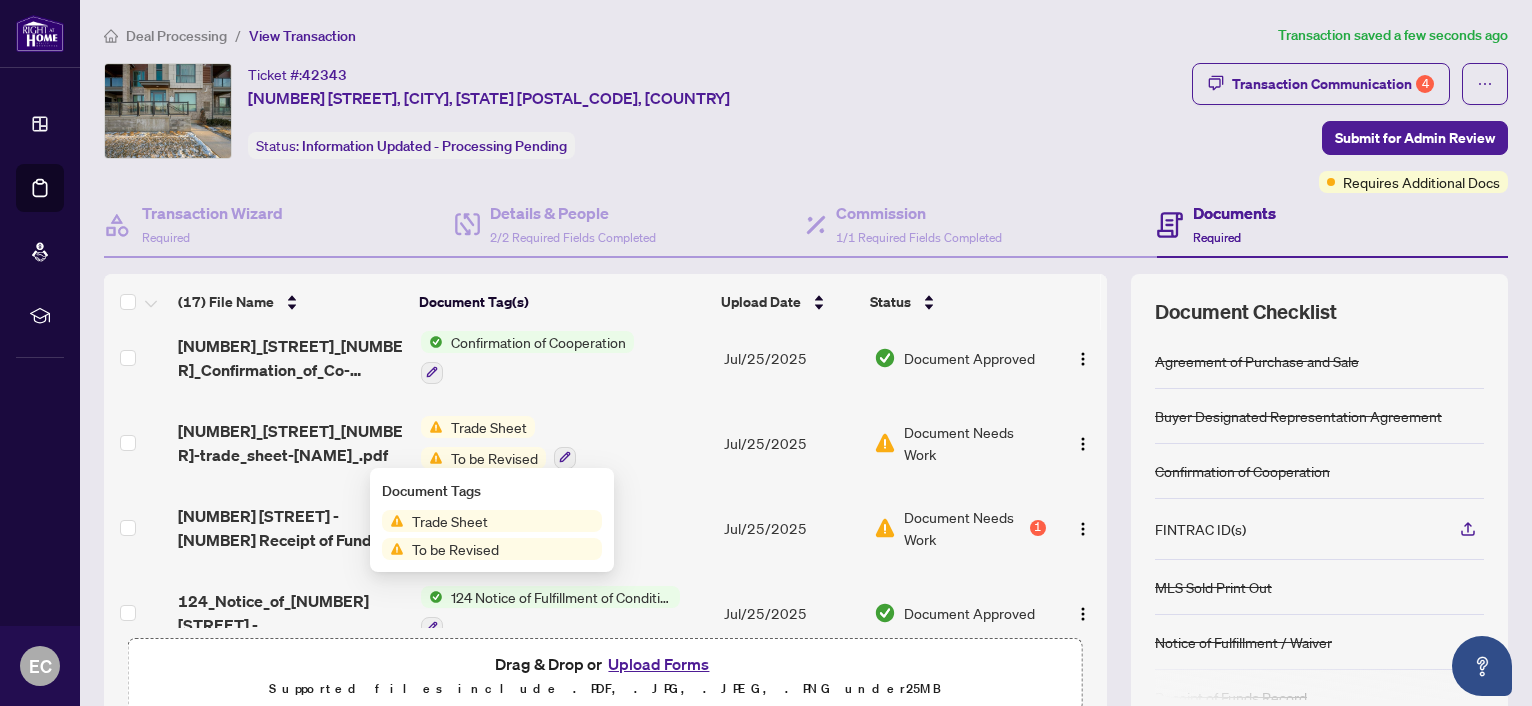 click on "Trade Sheet" at bounding box center (489, 427) 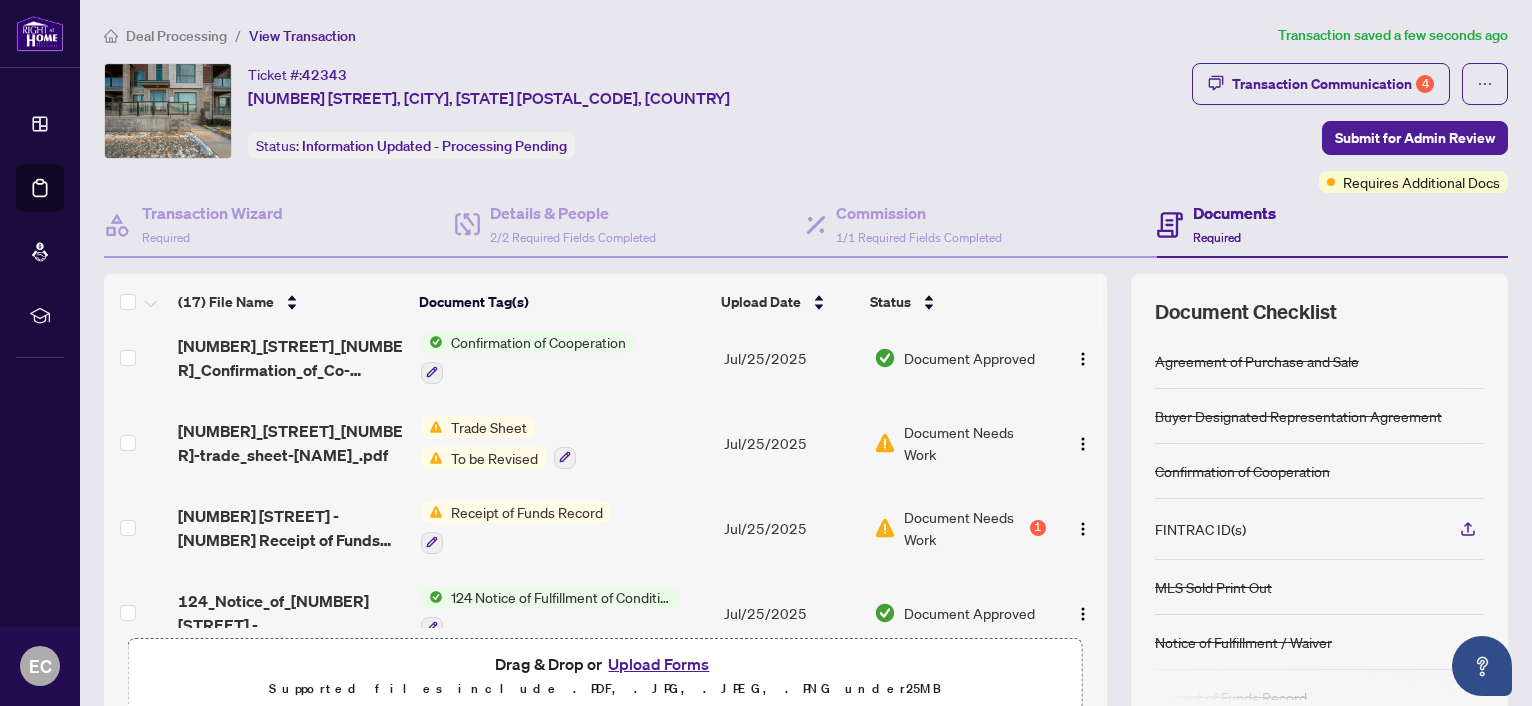 click on "Trade Sheet" at bounding box center [489, 427] 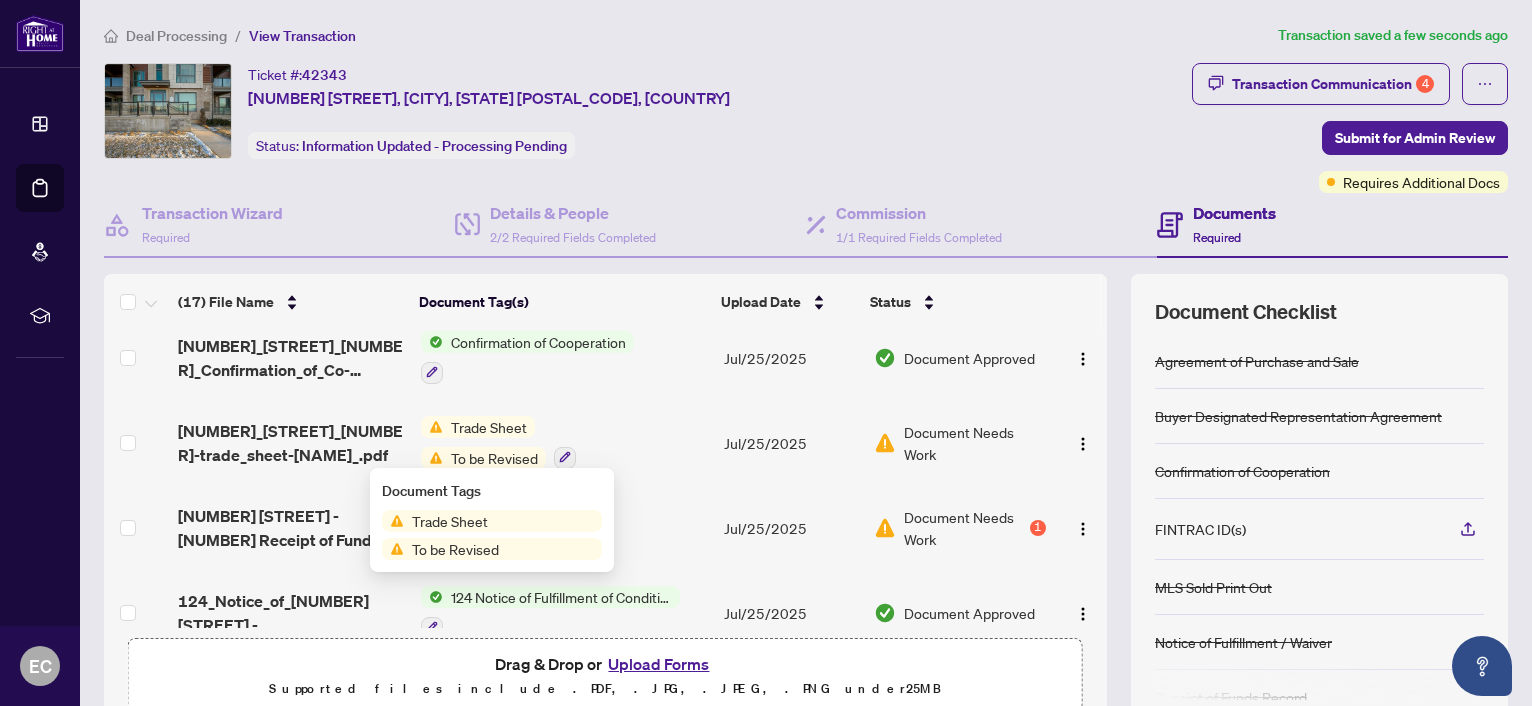 click on "Trade Sheet To be Revised" at bounding box center (564, 442) 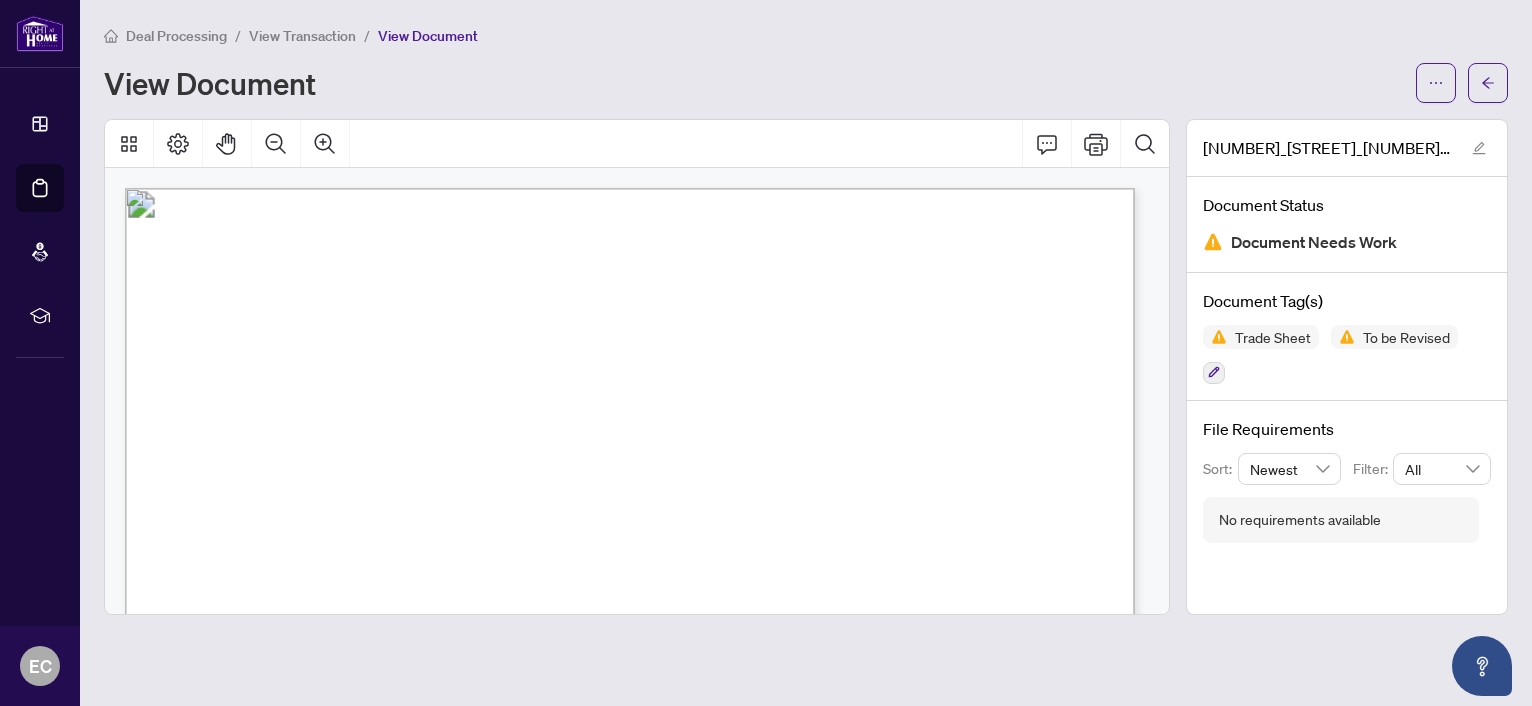 scroll, scrollTop: 0, scrollLeft: 0, axis: both 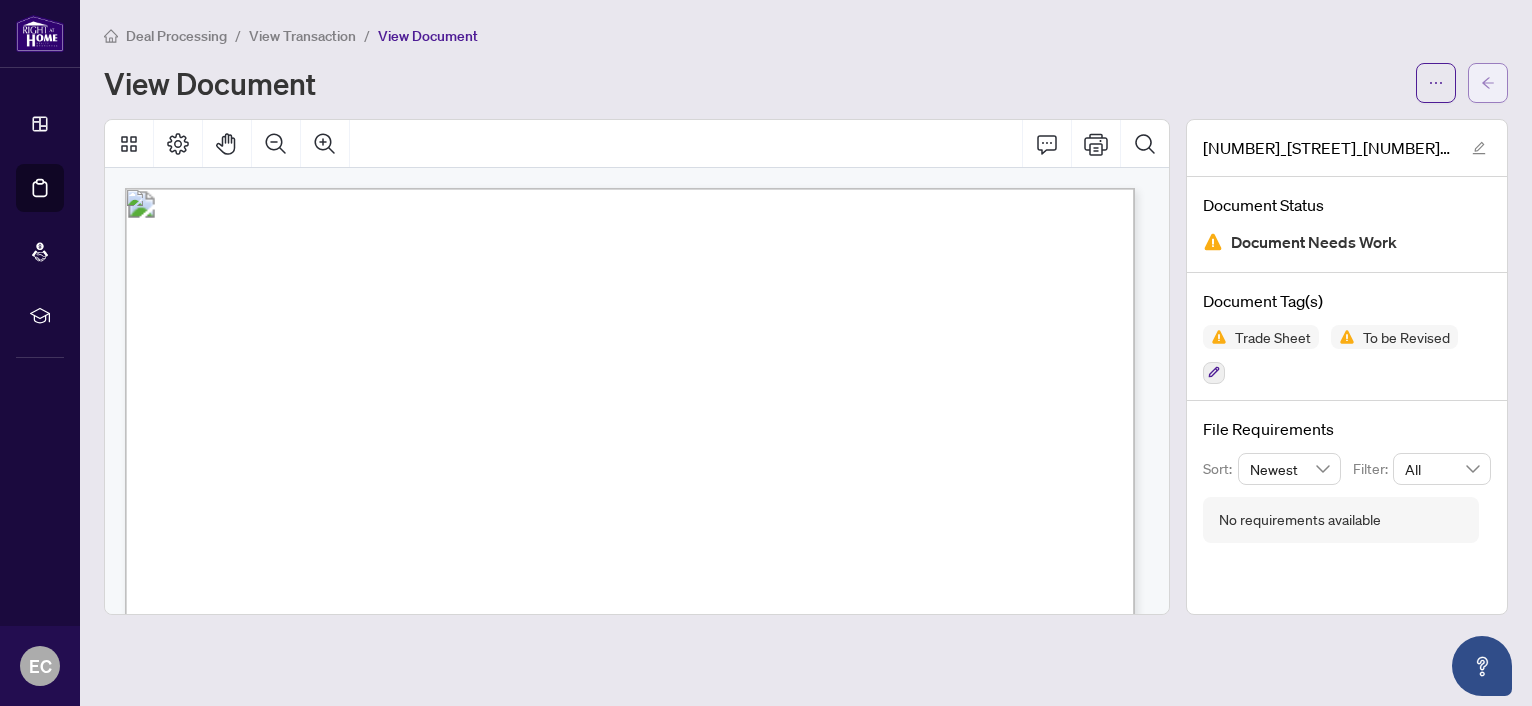 click at bounding box center [1488, 83] 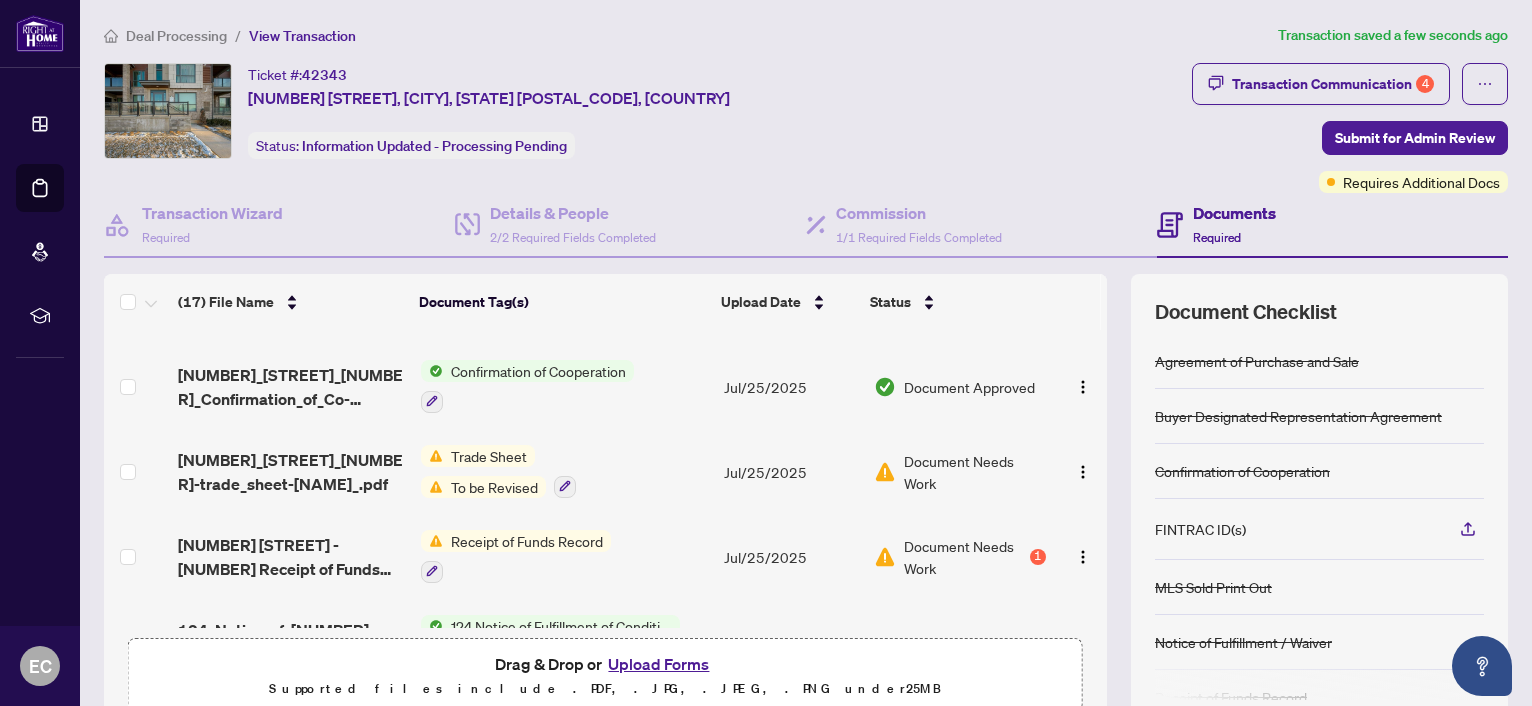 scroll, scrollTop: 100, scrollLeft: 0, axis: vertical 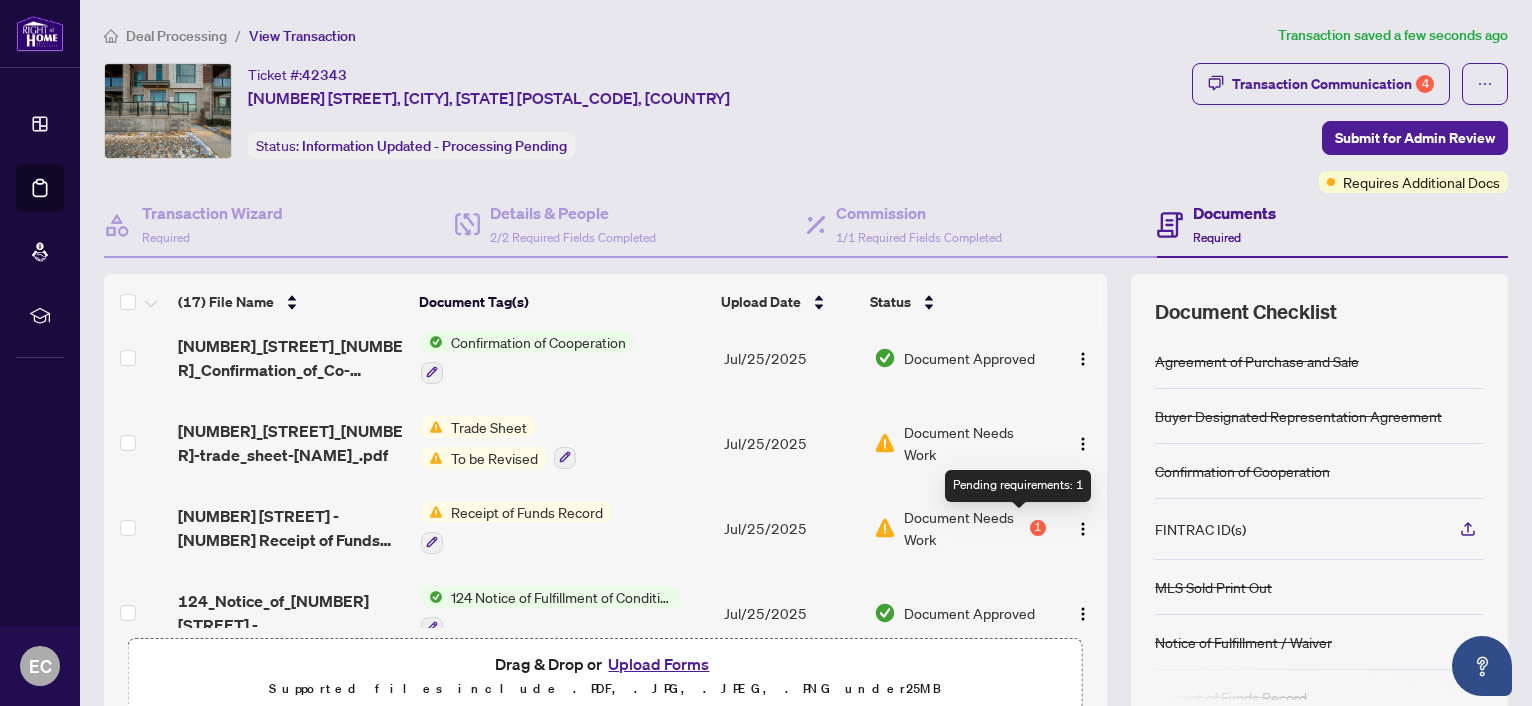 click on "1" at bounding box center [1038, 528] 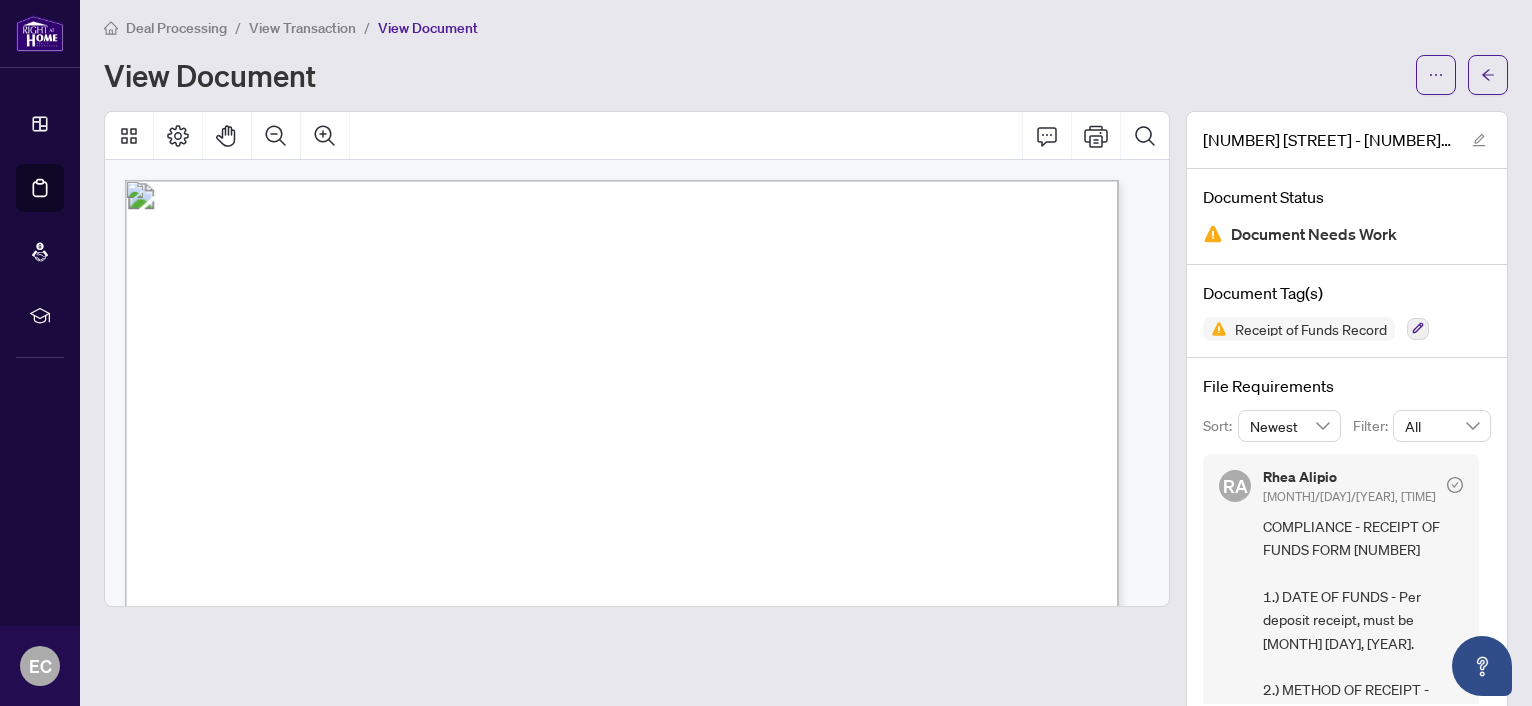 scroll, scrollTop: 44, scrollLeft: 0, axis: vertical 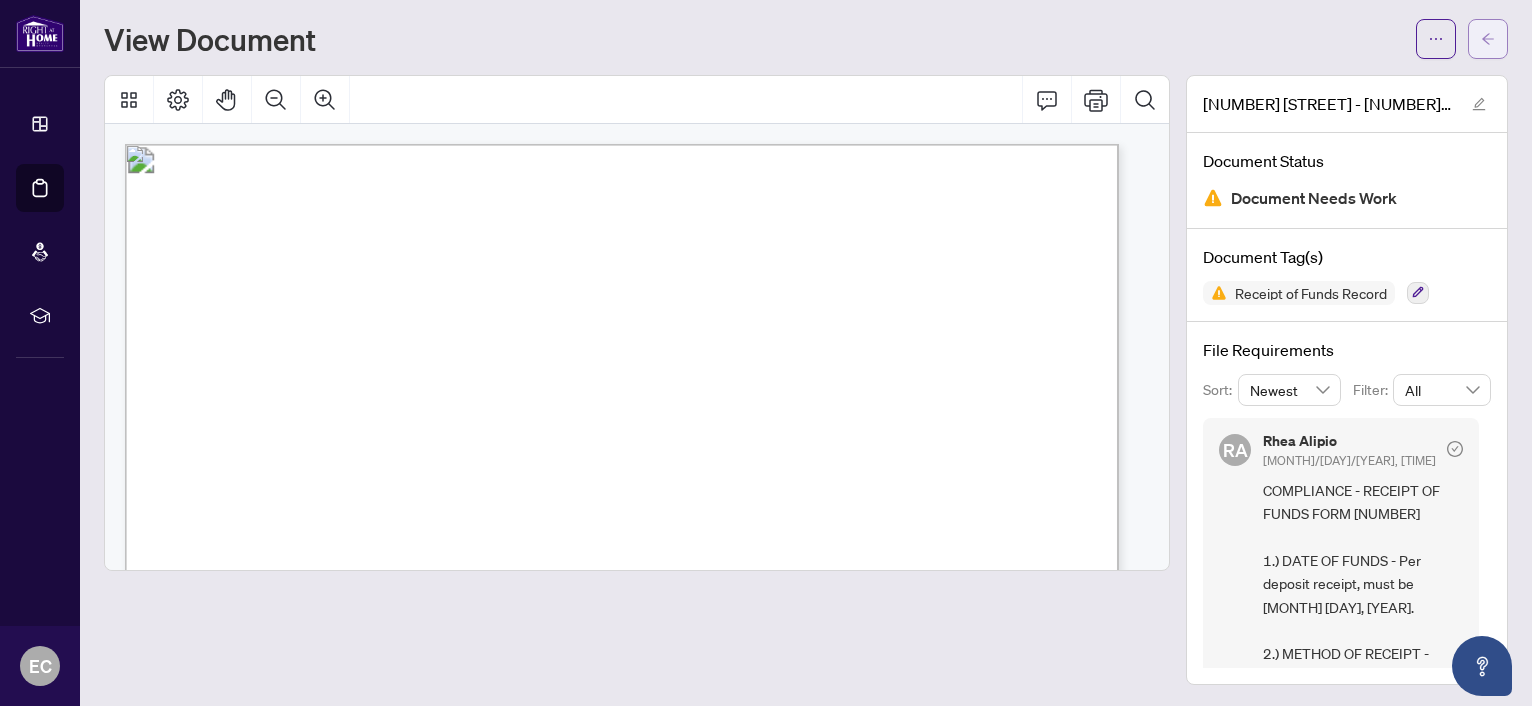 click at bounding box center [1488, 39] 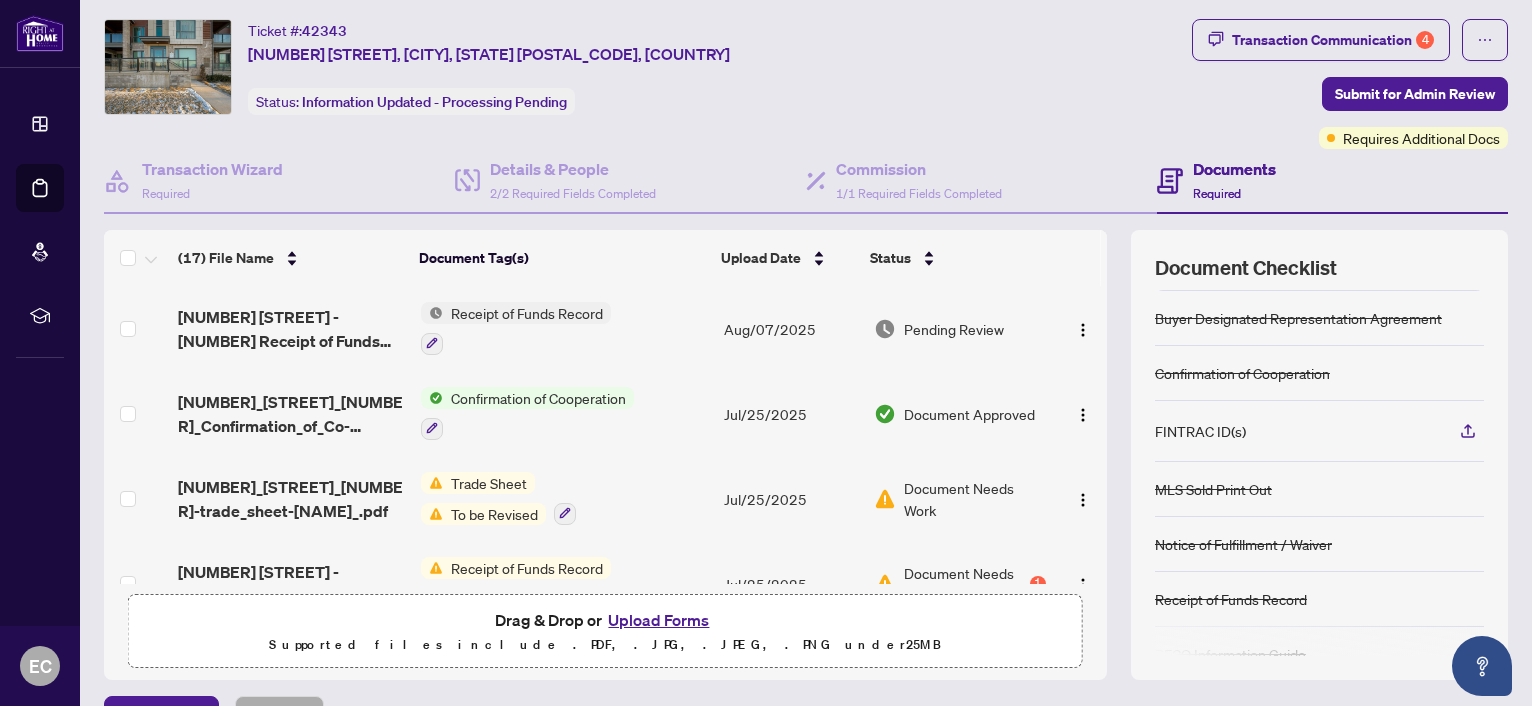 scroll, scrollTop: 140, scrollLeft: 0, axis: vertical 